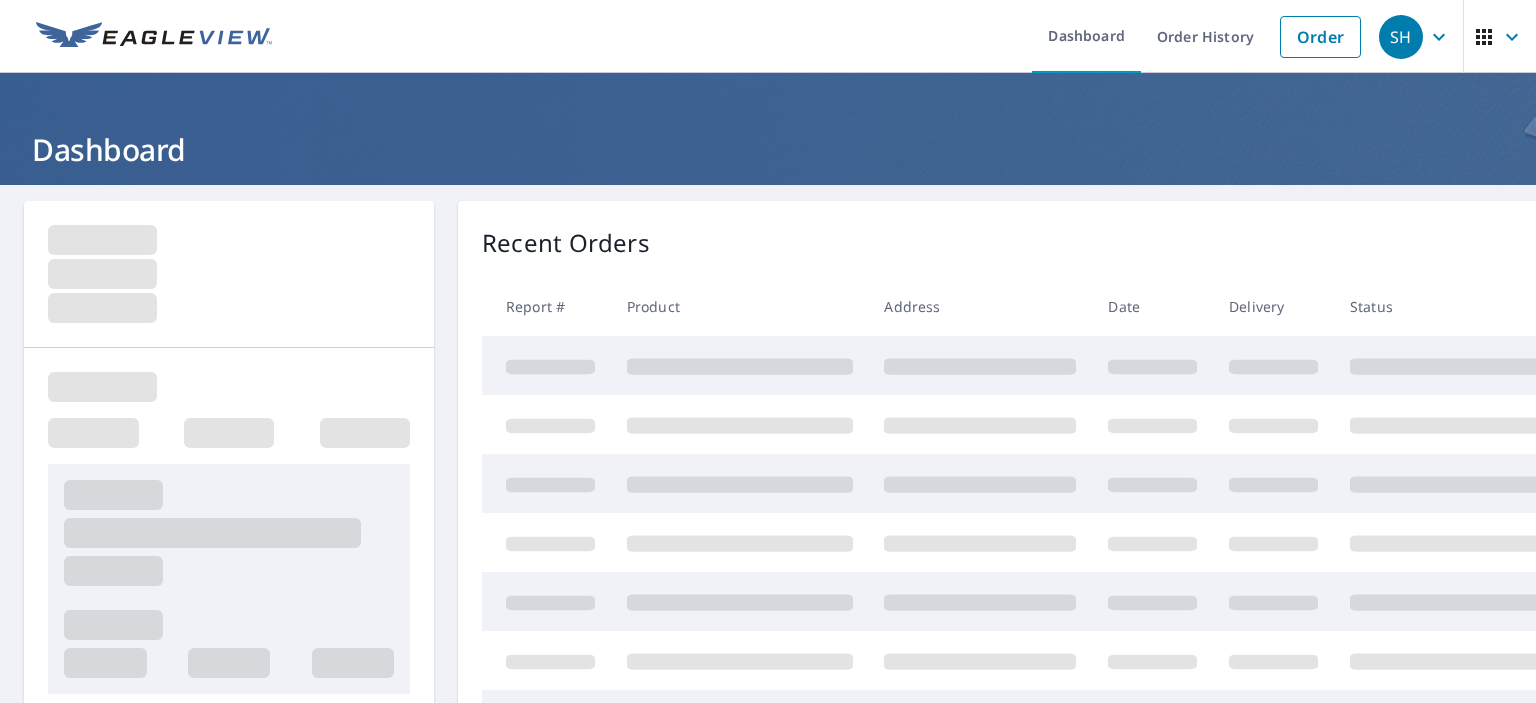 scroll, scrollTop: 0, scrollLeft: 0, axis: both 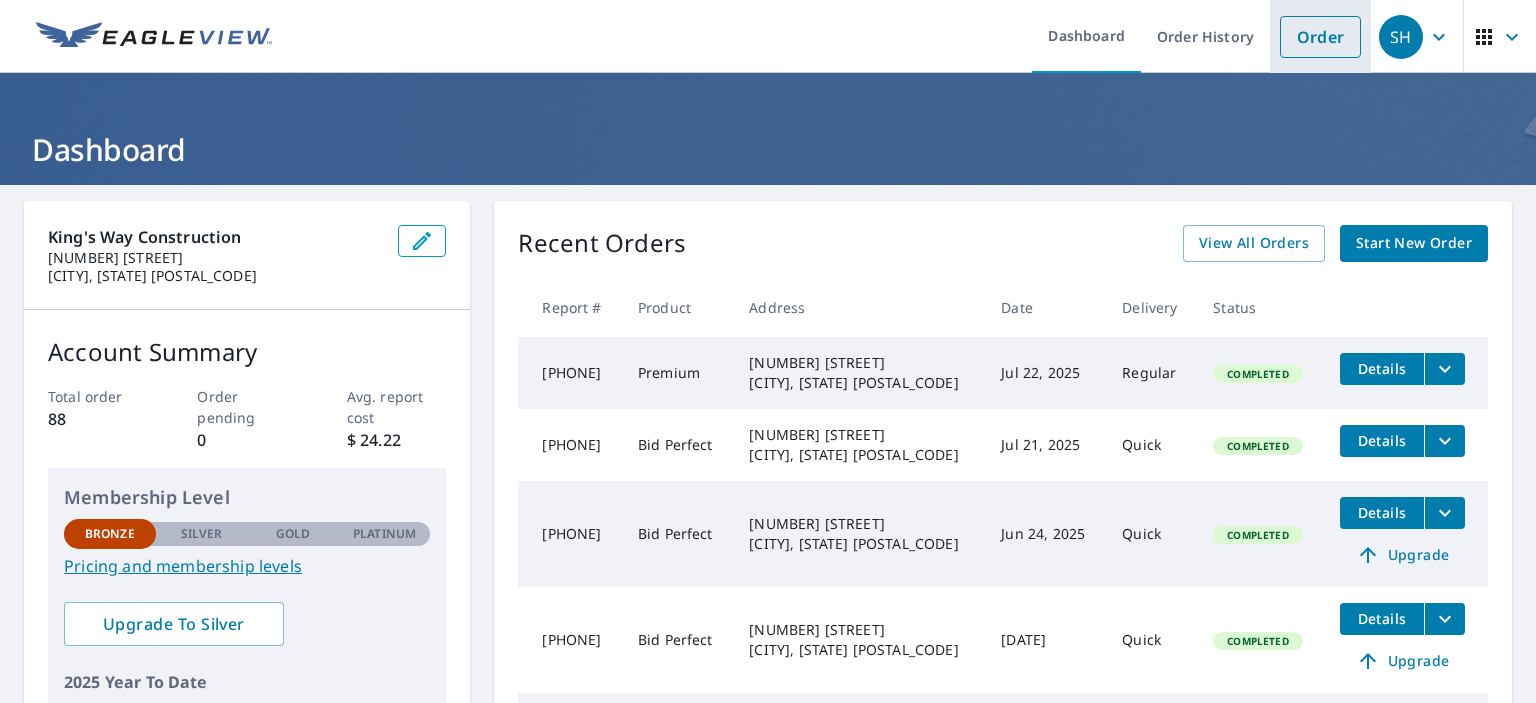 click on "Order" at bounding box center (1320, 37) 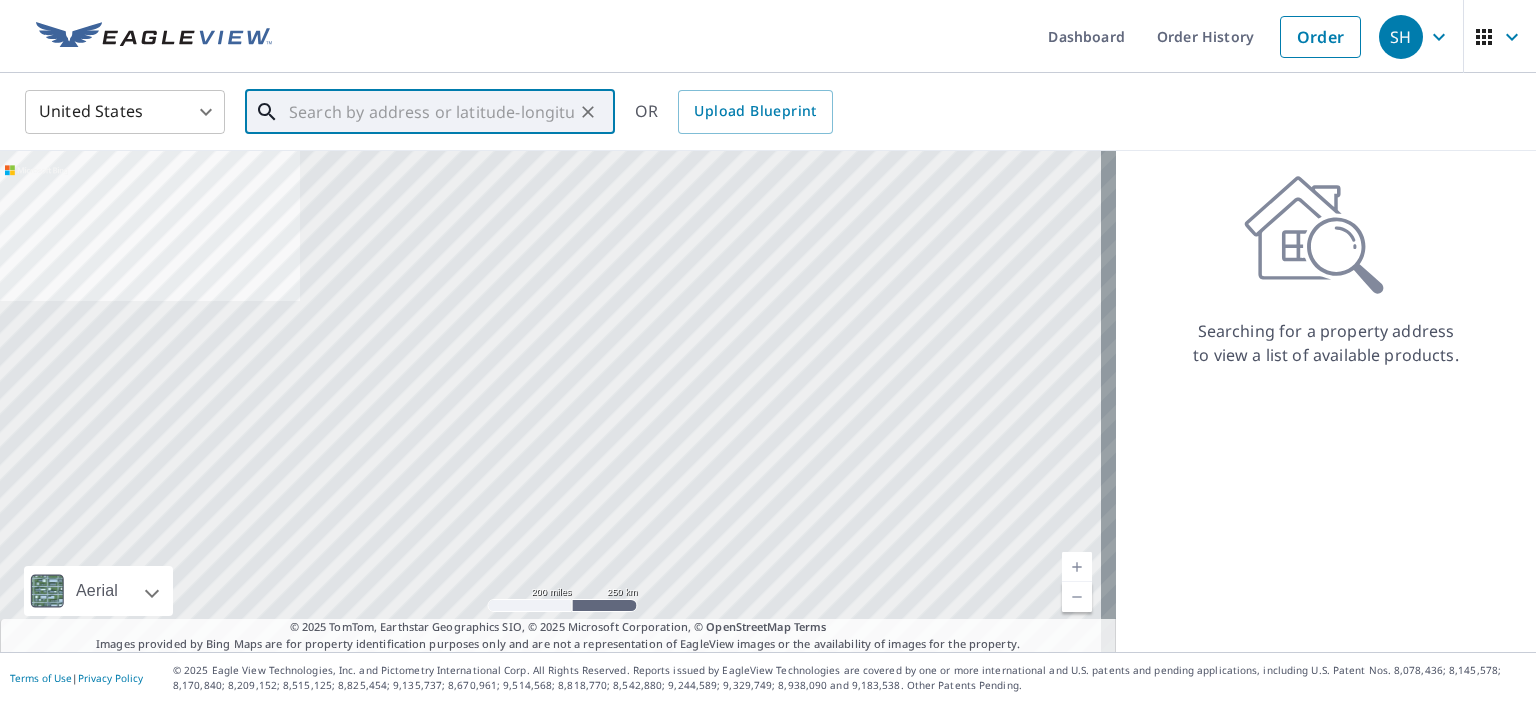 click at bounding box center (431, 112) 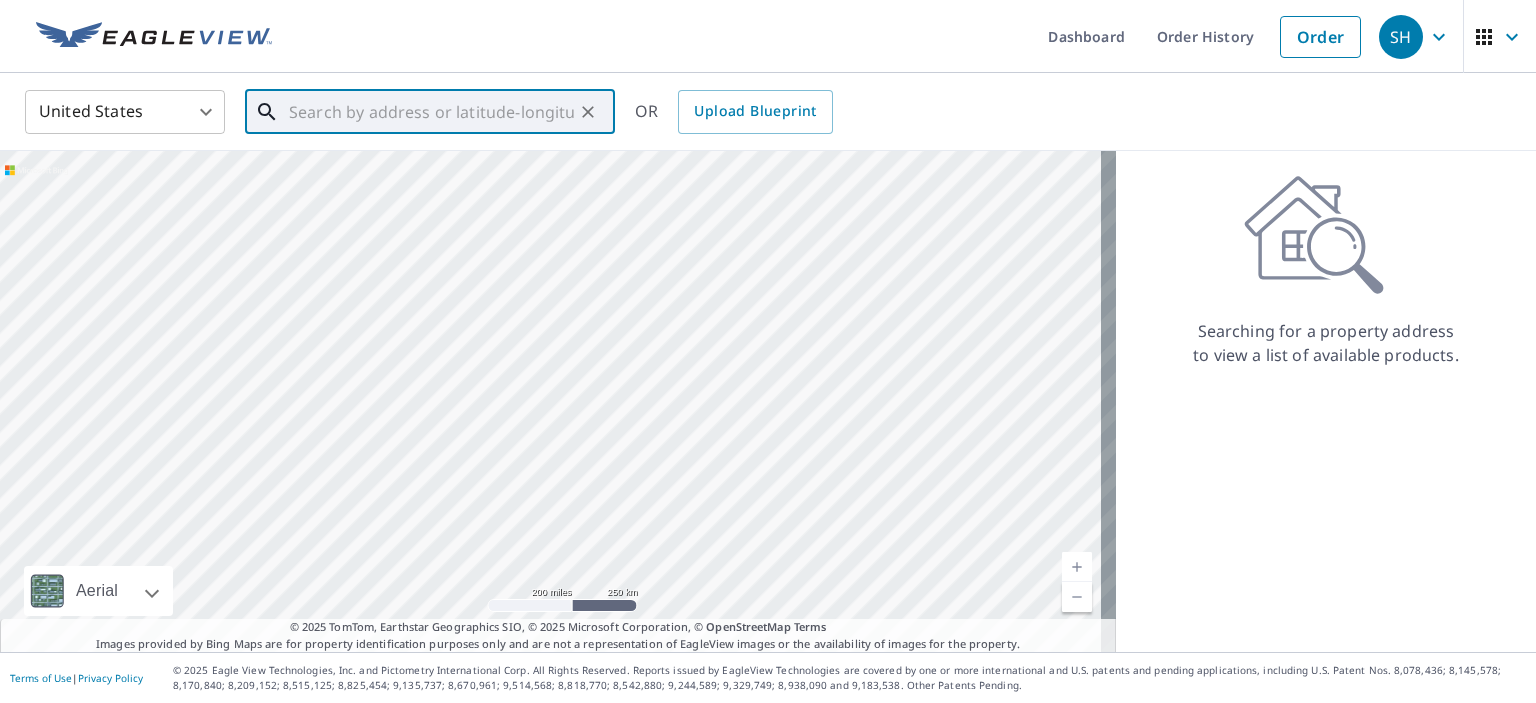 paste on "2450 Watkins Lake Road Waterford mi 48328" 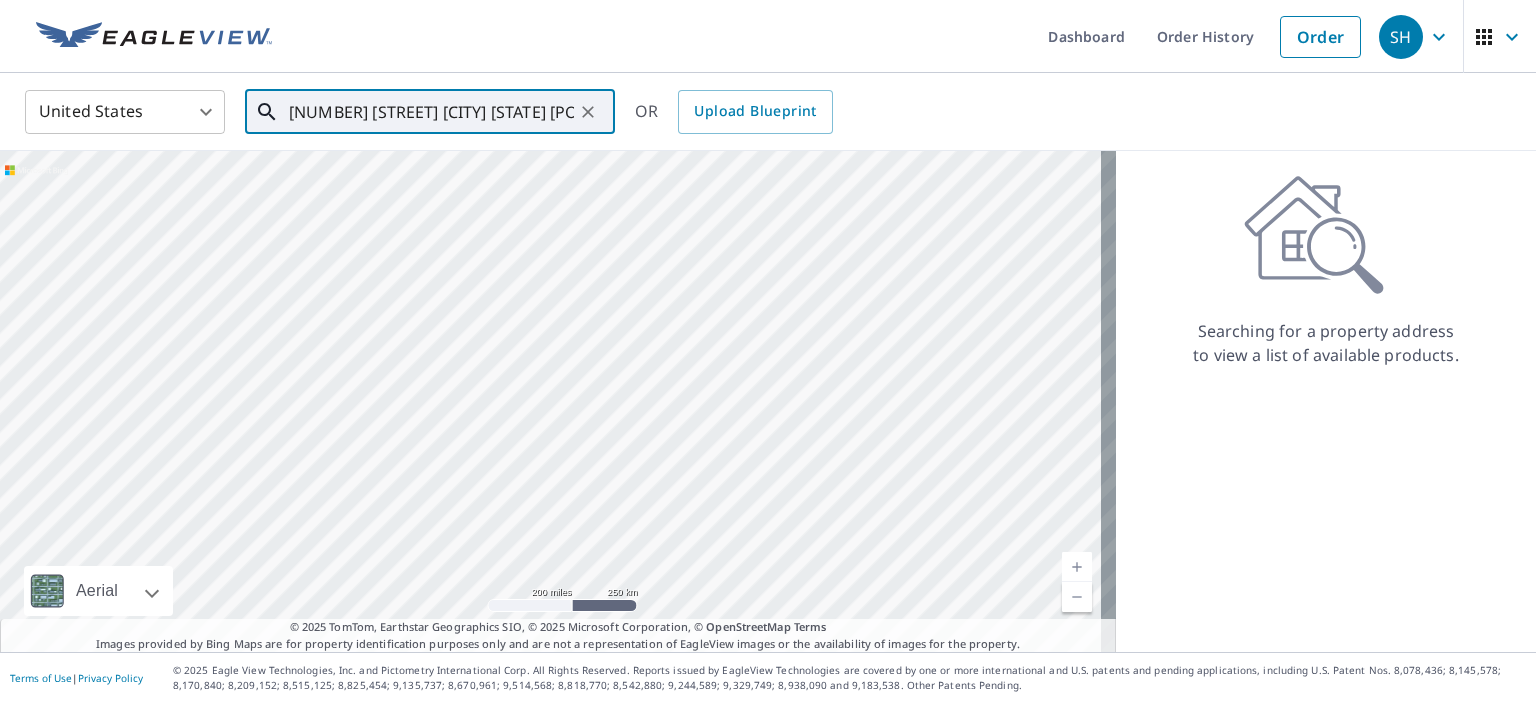 scroll, scrollTop: 0, scrollLeft: 60, axis: horizontal 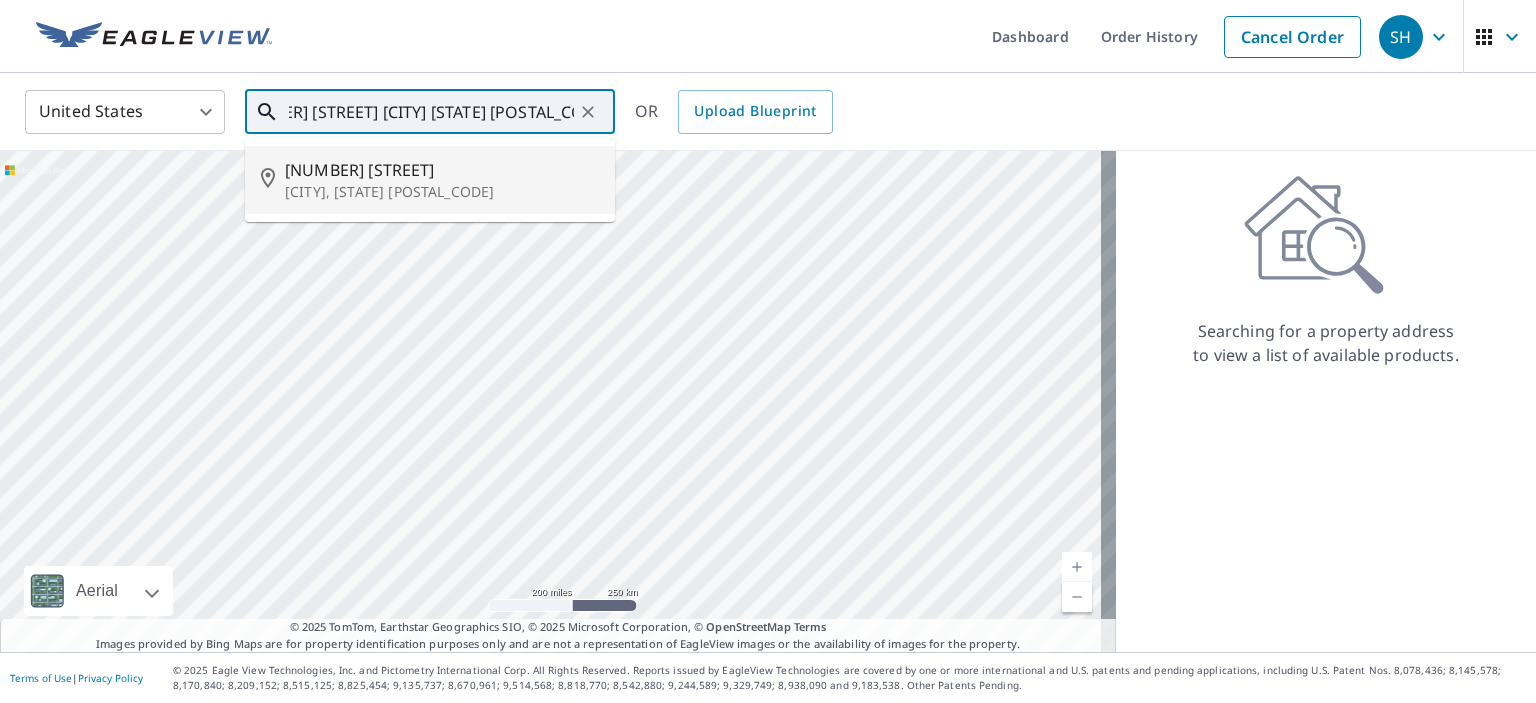 click on "2450 Watkins Lake Rd" at bounding box center [442, 170] 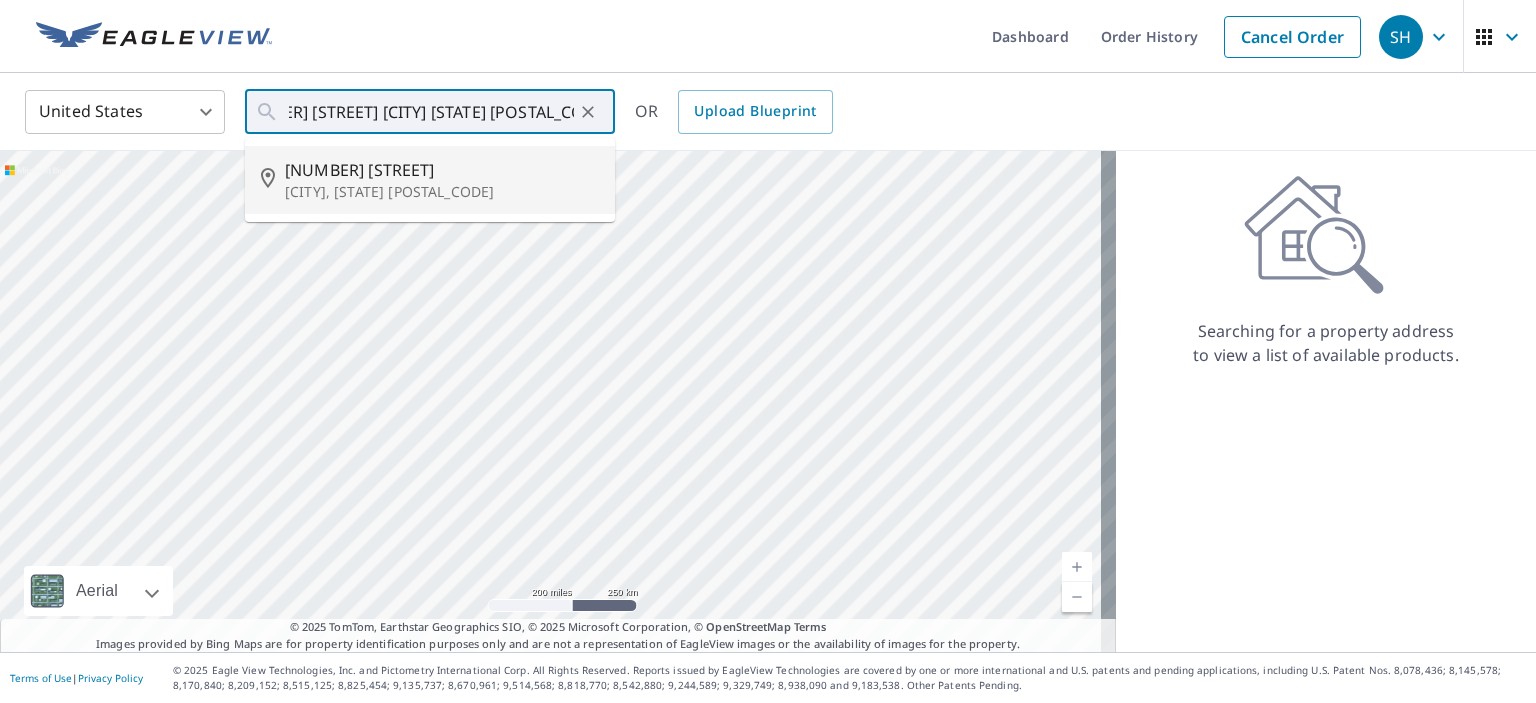 type on "2450 Watkins Lake Rd Waterford, MI 48328" 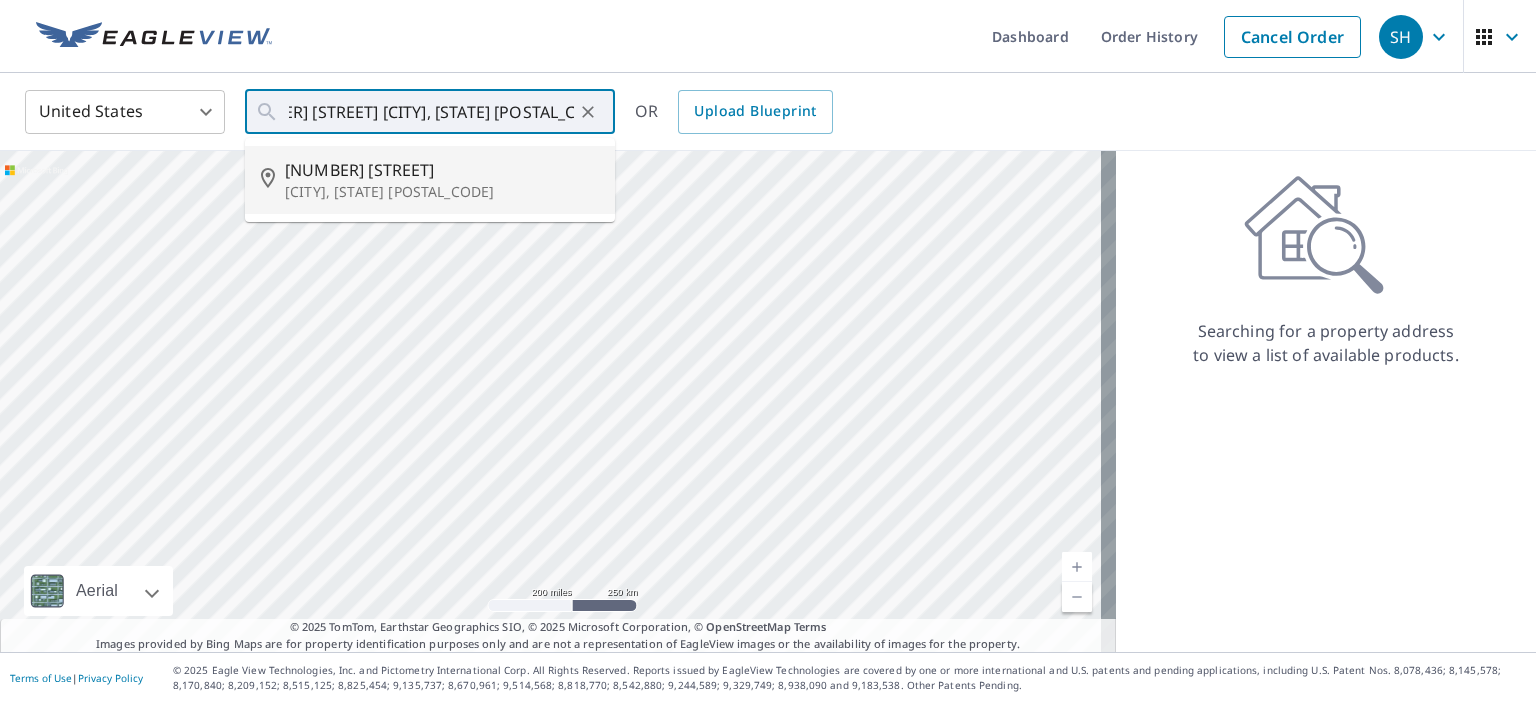 scroll, scrollTop: 0, scrollLeft: 0, axis: both 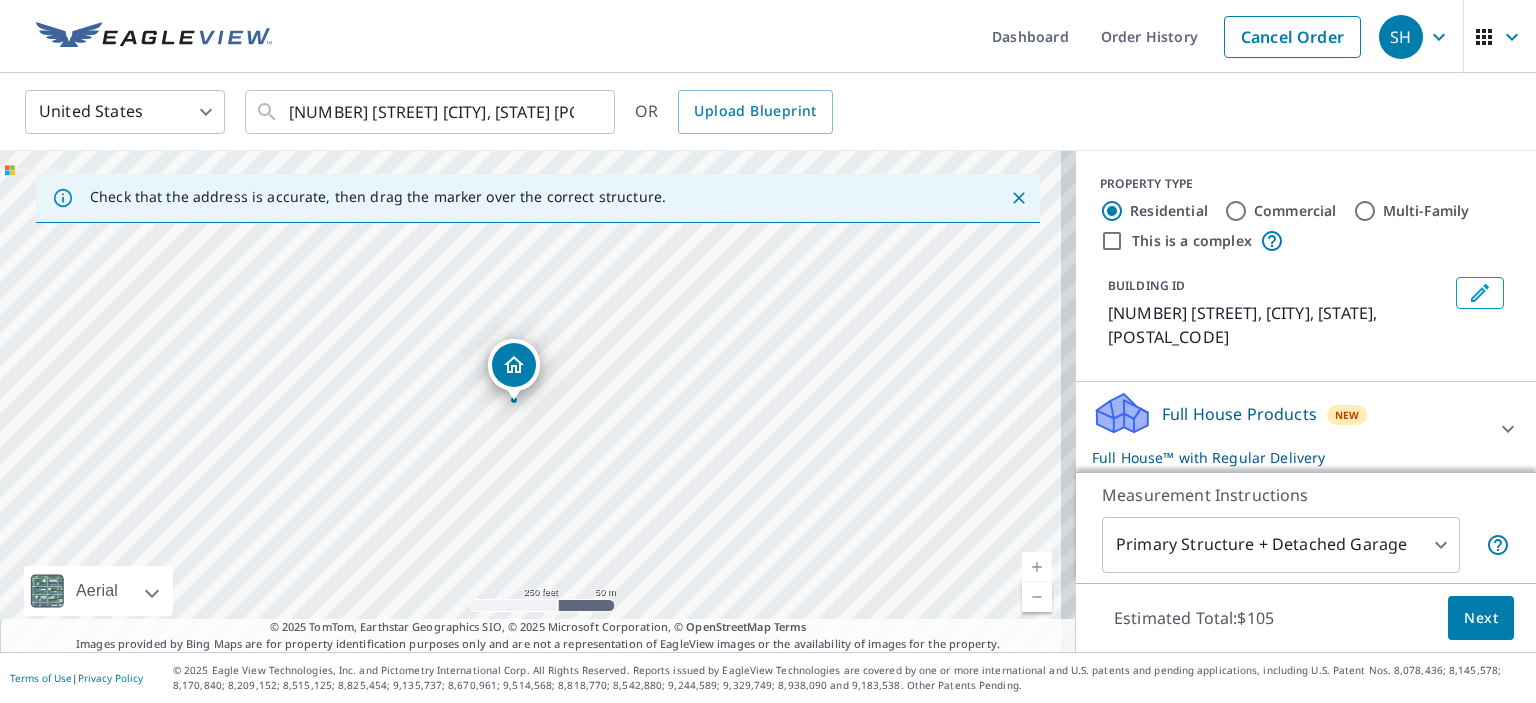 drag, startPoint x: 532, startPoint y: 365, endPoint x: 515, endPoint y: 367, distance: 17.117243 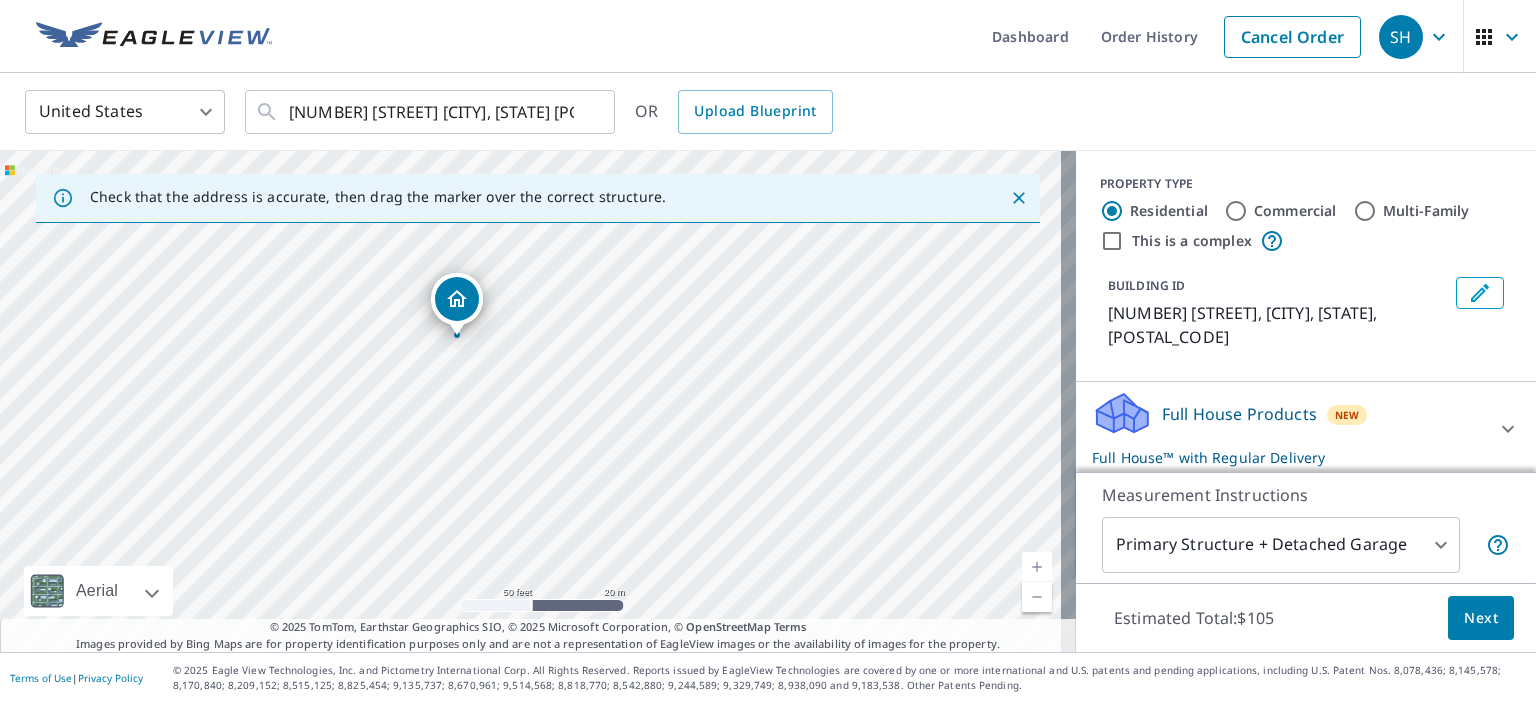 click on "Commercial" at bounding box center (1236, 211) 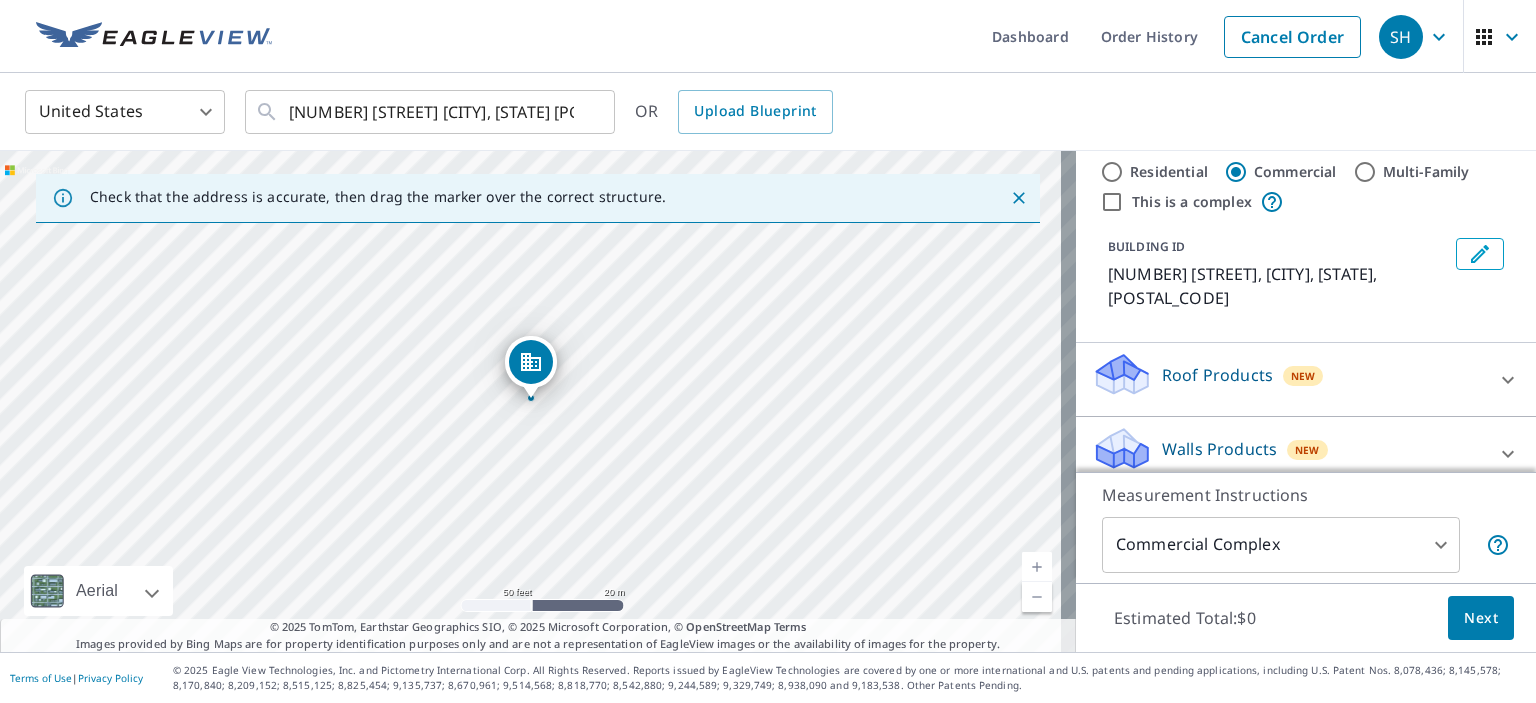 scroll, scrollTop: 57, scrollLeft: 0, axis: vertical 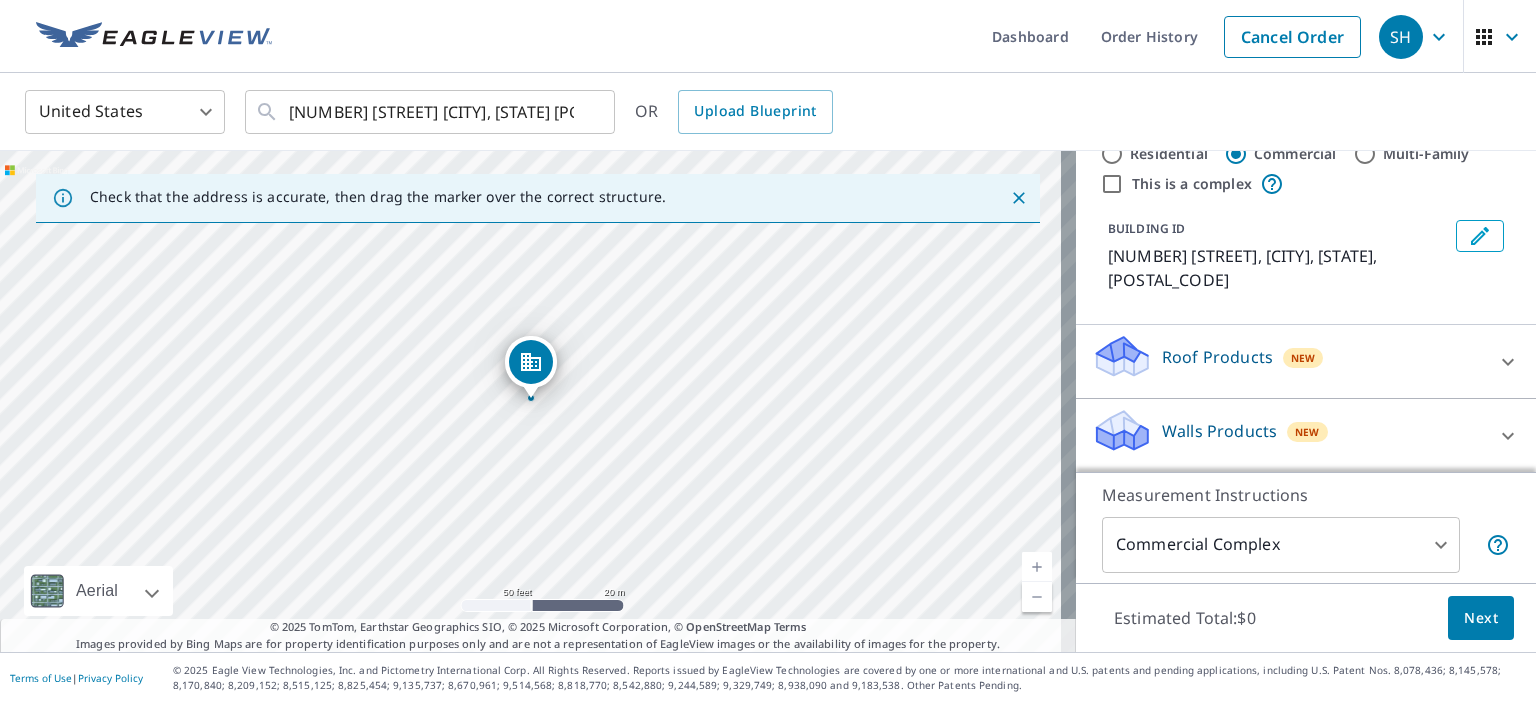 click on "Walls Products New" at bounding box center [1288, 435] 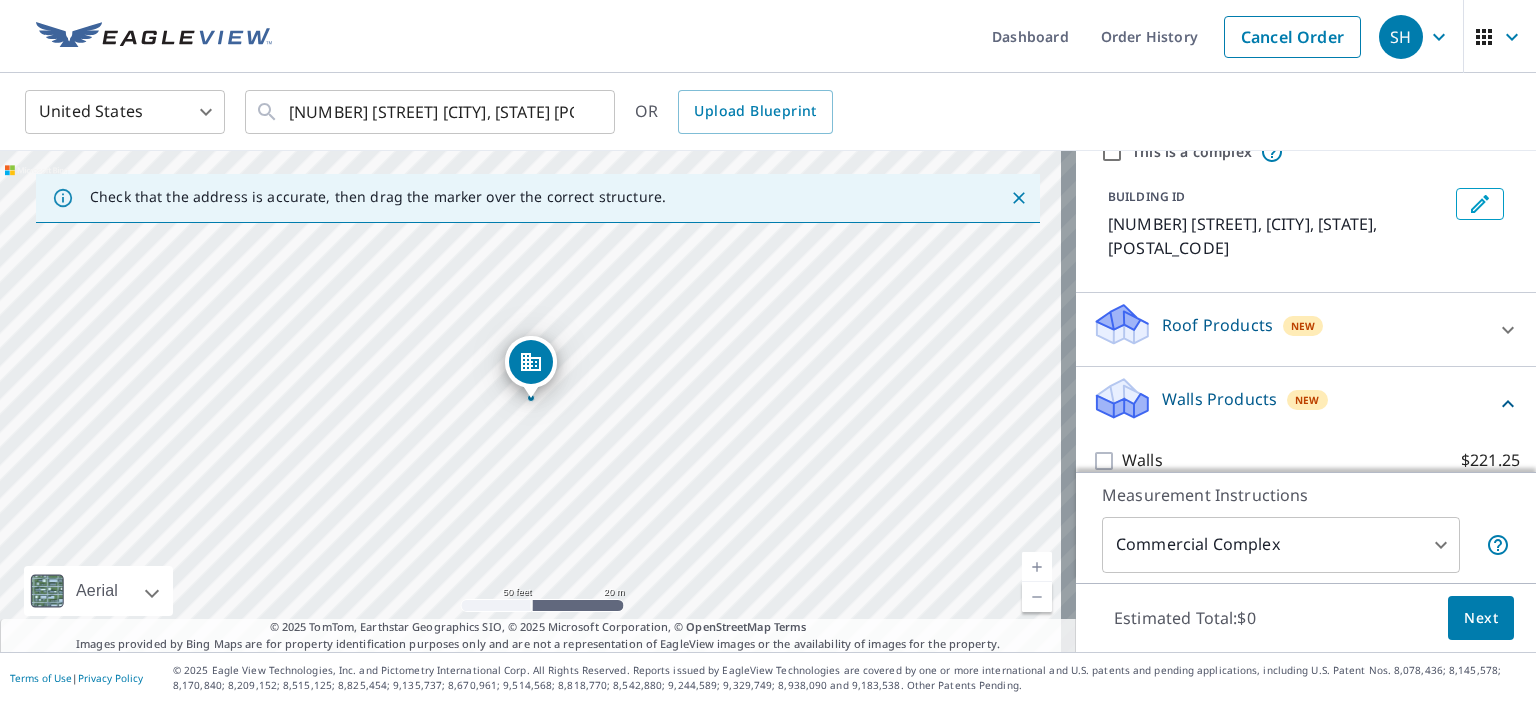 scroll, scrollTop: 114, scrollLeft: 0, axis: vertical 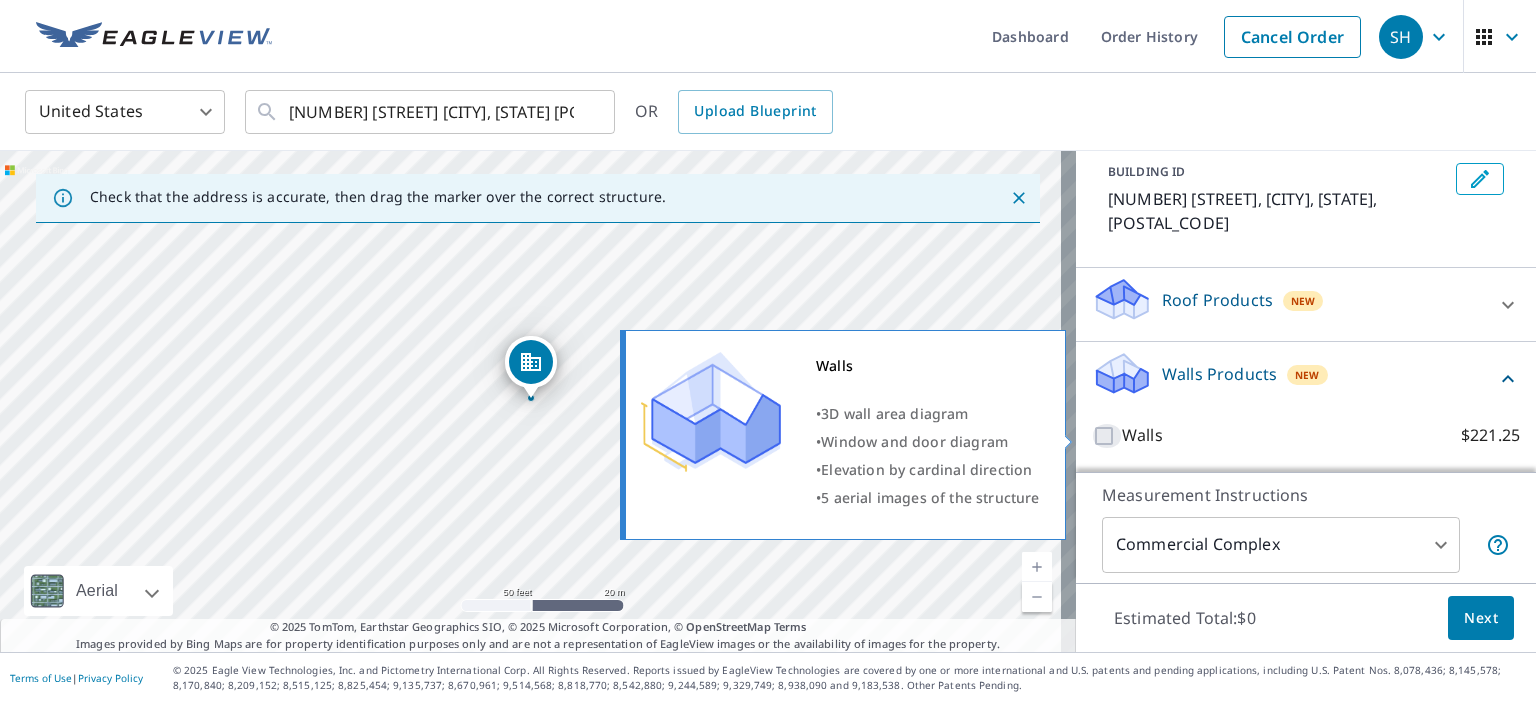 click on "Walls $221.25" at bounding box center (1107, 436) 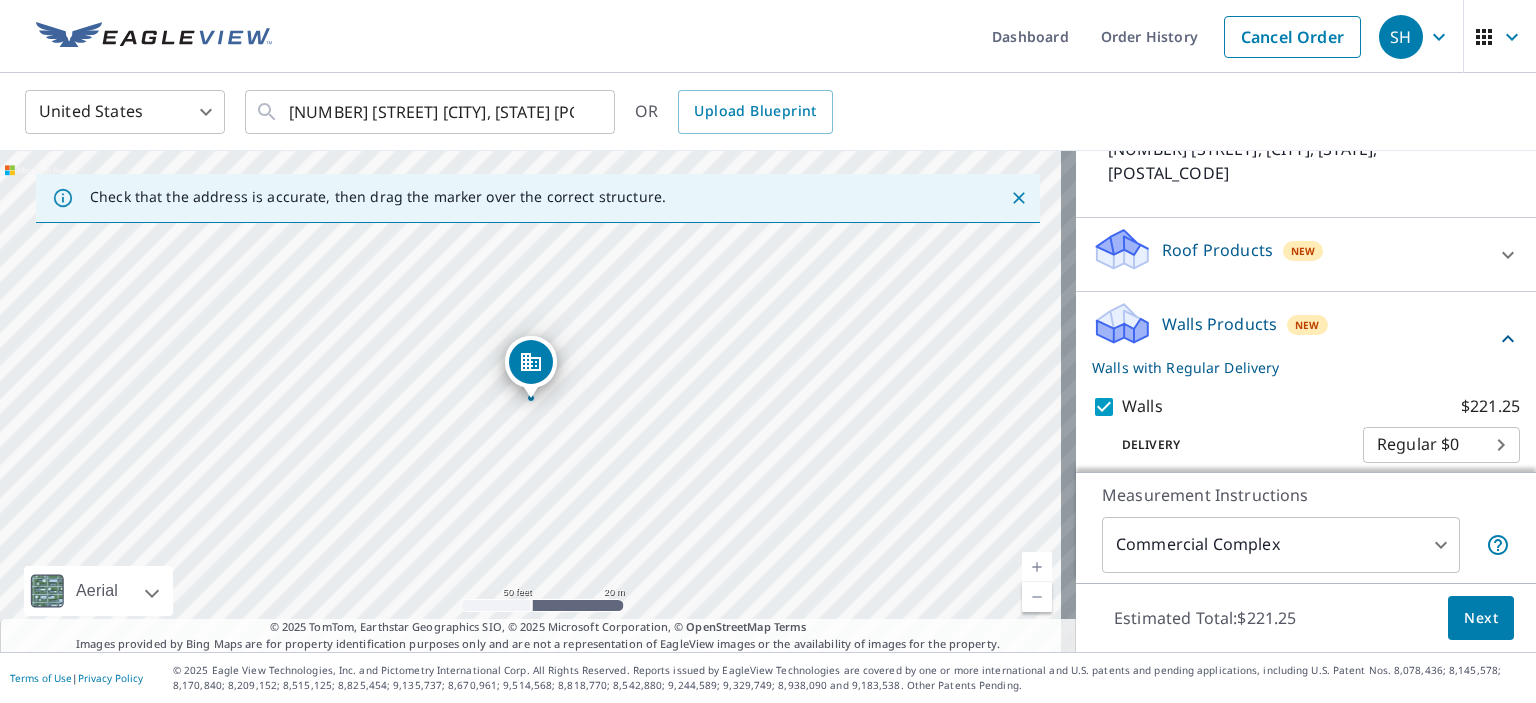 scroll, scrollTop: 179, scrollLeft: 0, axis: vertical 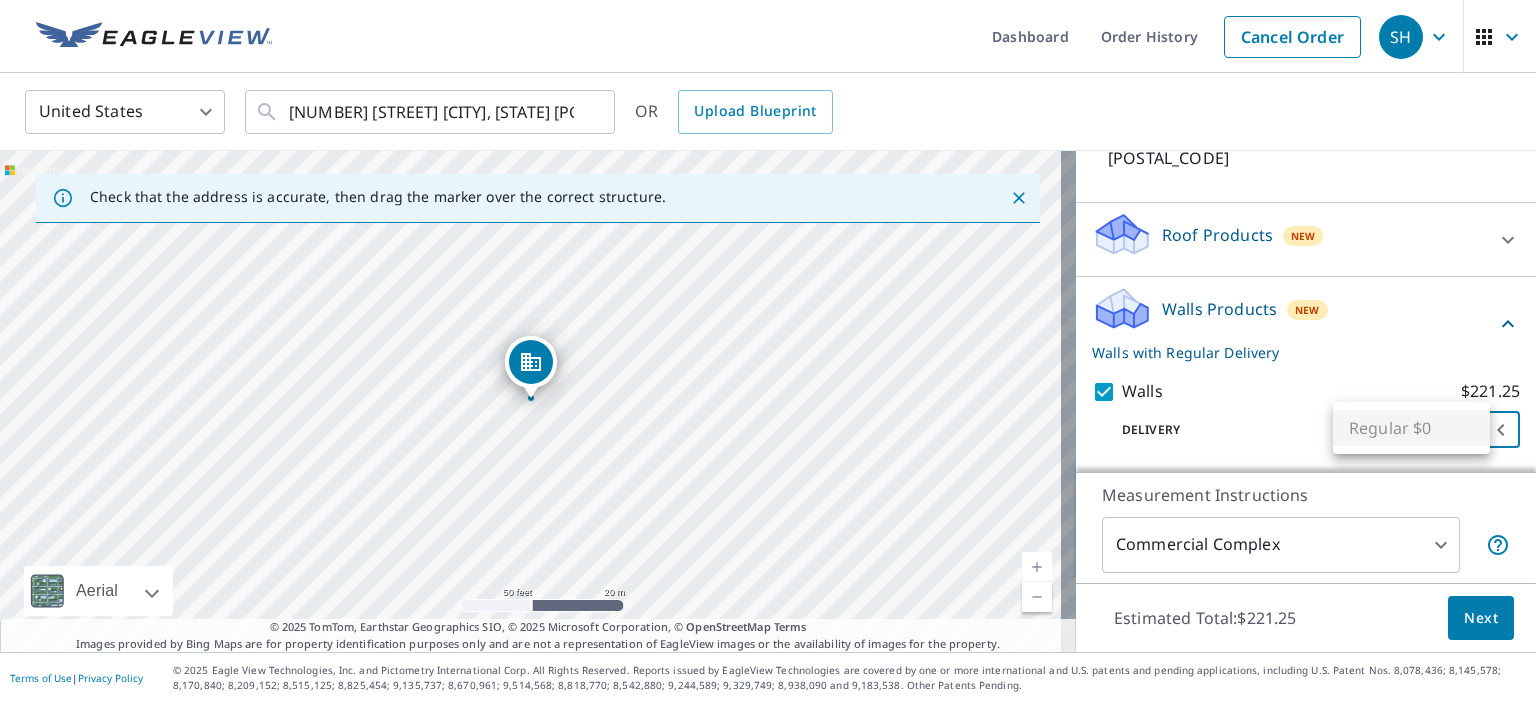 click on "SH SH
Dashboard Order History Cancel Order SH United States US ​ 2450 Watkins Lake Rd Waterford, MI 48328 ​ OR Upload Blueprint Check that the address is accurate, then drag the marker over the correct structure. 2450 Watkins Lake Rd Waterford, MI 48328 Aerial Road A standard road map Aerial A detailed look from above Labels Labels 50 feet 20 m © 2025 TomTom, © Vexcel Imaging, © 2025 Microsoft Corporation,  © OpenStreetMap Terms © 2025 TomTom, Earthstar Geographics SIO, © 2025 Microsoft Corporation, ©   OpenStreetMap   Terms Images provided by Bing Maps are for property identification purposes only and are not a representation of EagleView images or the availability of images for the property. PROPERTY TYPE Residential Commercial Multi-Family This is a complex BUILDING ID 2450 Watkins Lake Rd, Waterford, MI, 48328 Roof Products New Premium $89.5 Gutter $23.25 Bid Perfect™ $49 Walls Products New Walls with Regular Delivery Walls $221.25 Delivery Regular $0 8 ​ Measurement Instructions 4" at bounding box center [768, 351] 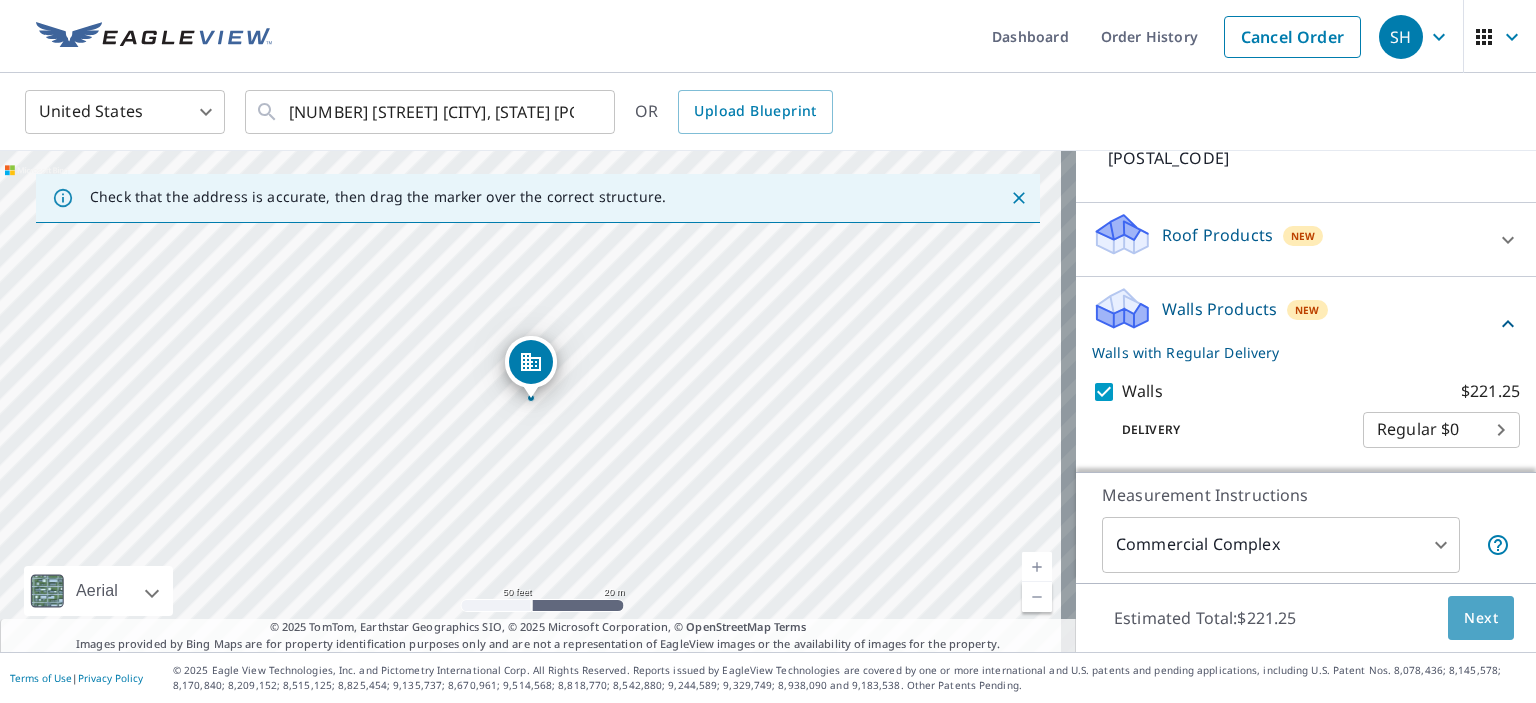 click on "Next" at bounding box center [1481, 618] 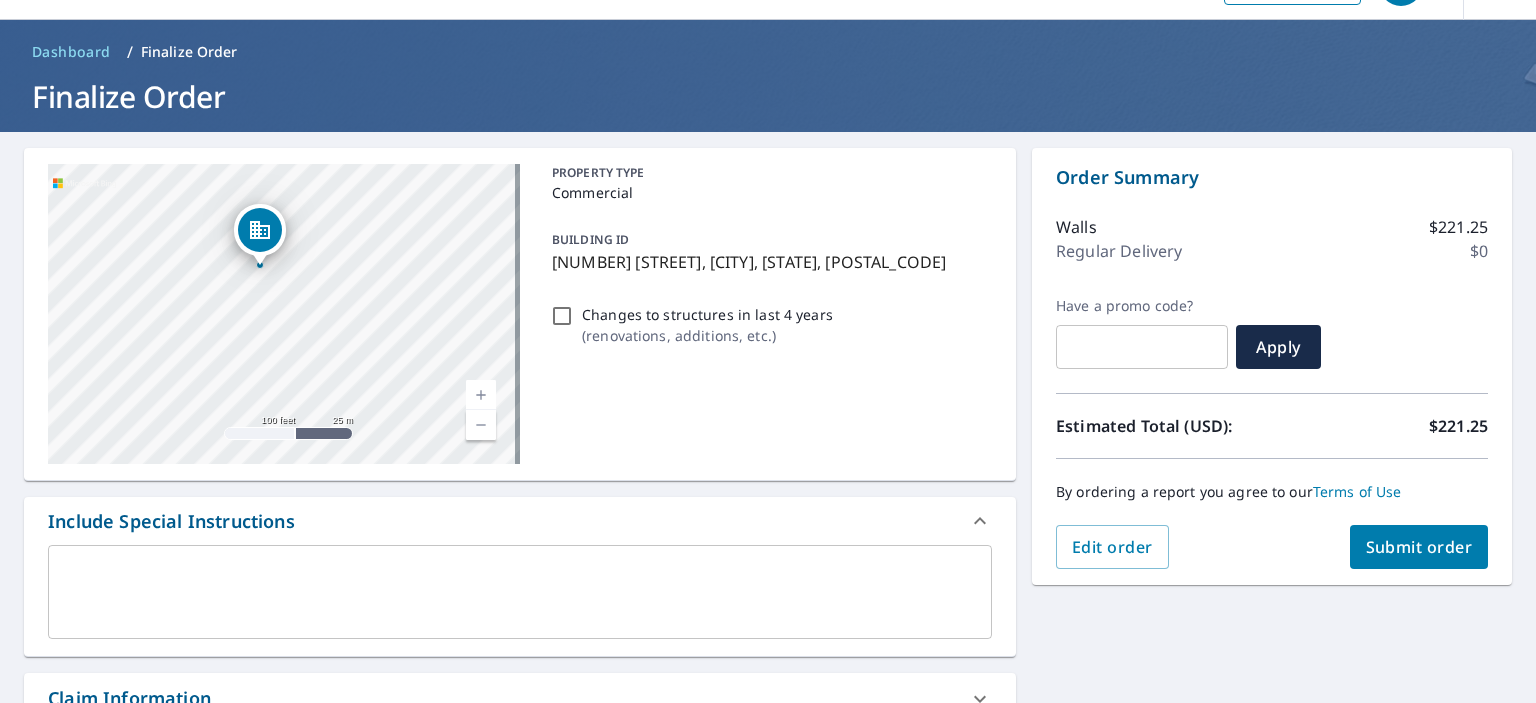 scroll, scrollTop: 0, scrollLeft: 0, axis: both 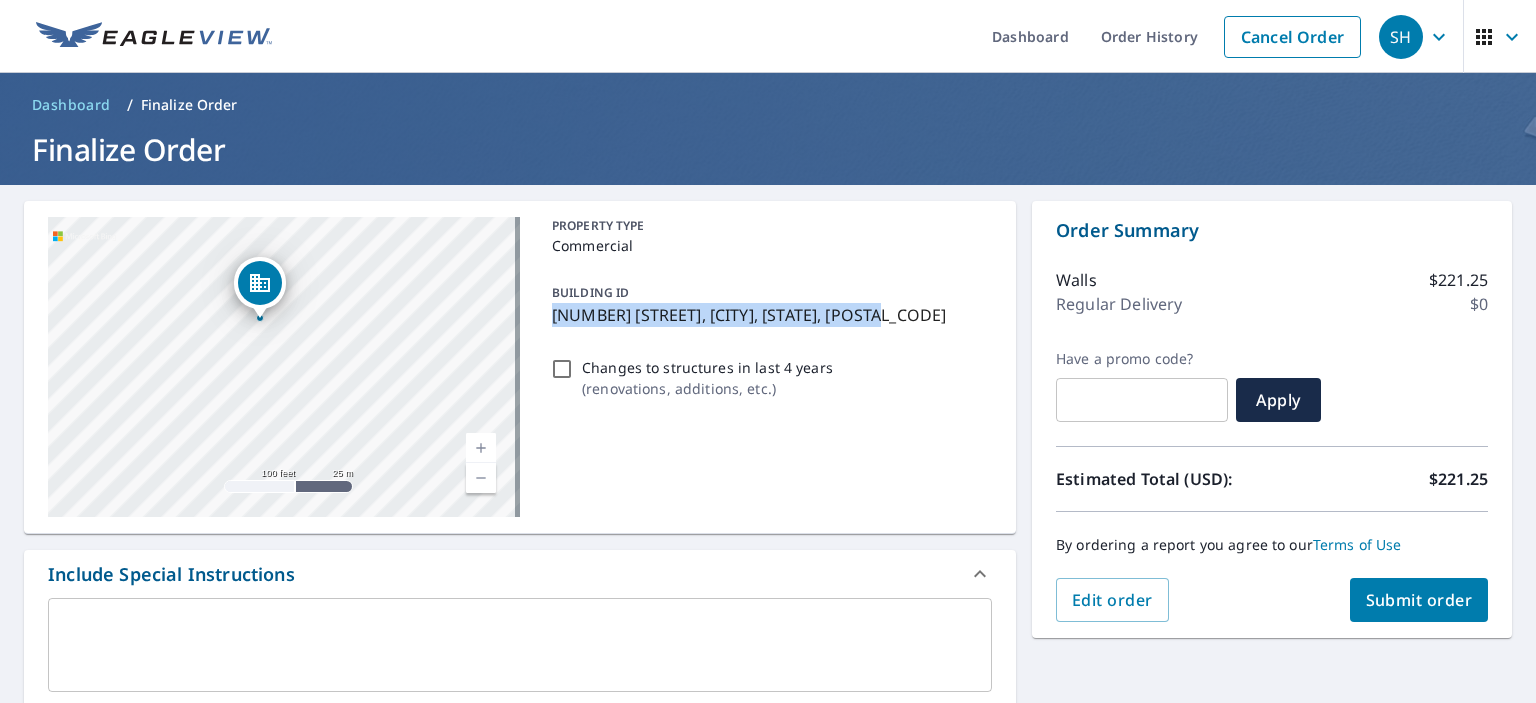 drag, startPoint x: 892, startPoint y: 315, endPoint x: 532, endPoint y: 320, distance: 360.03473 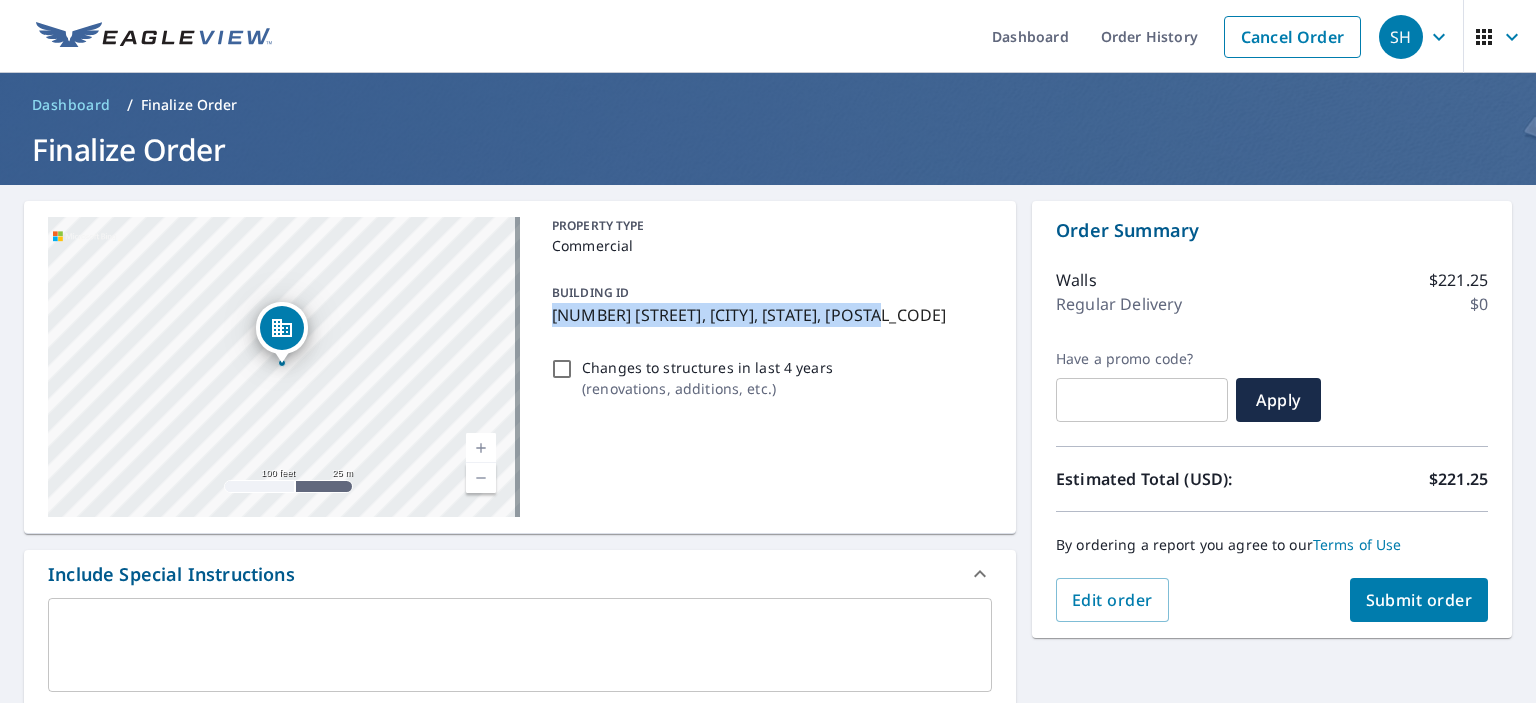 copy on "2450 Watkins Lake Rd, Waterford, MI, 48328" 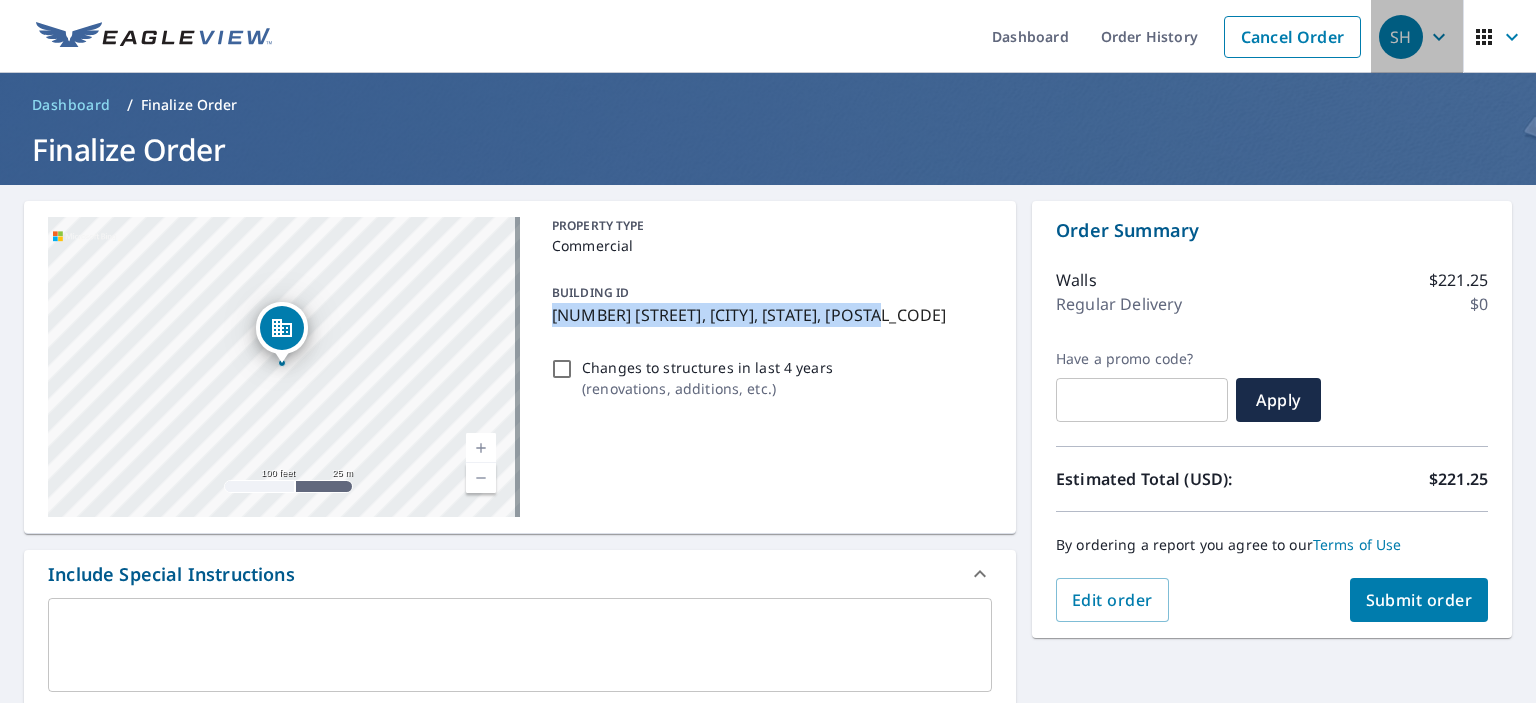 click 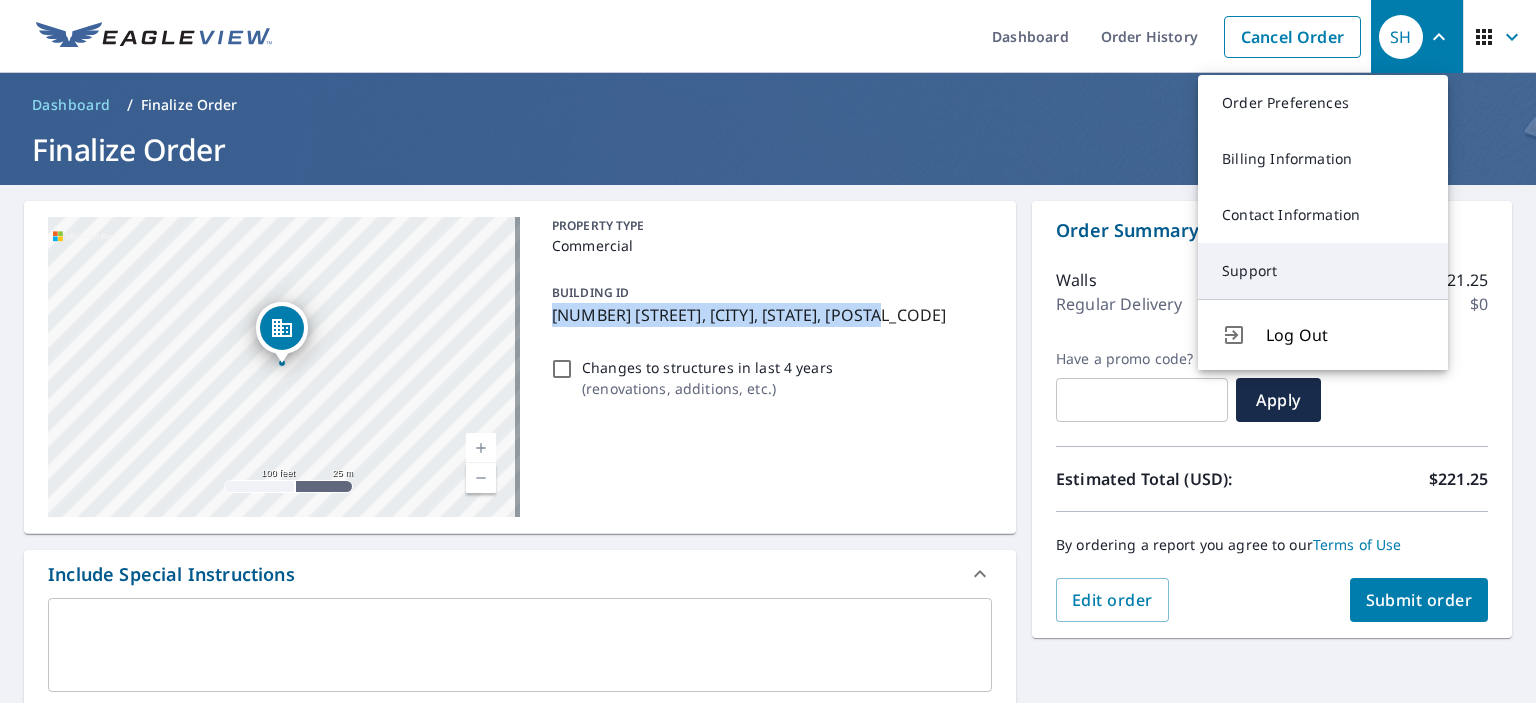 click on "Support" at bounding box center [1323, 271] 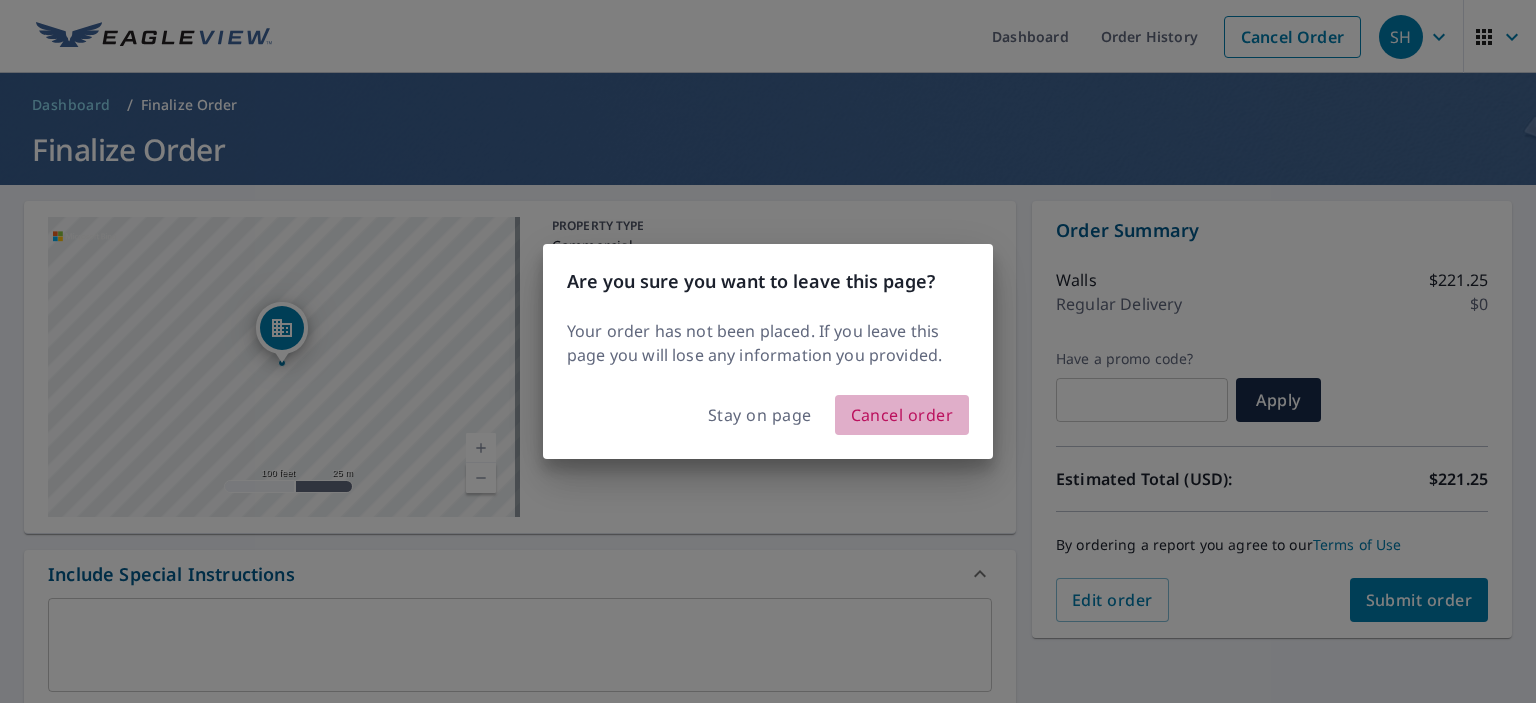 click on "Cancel order" at bounding box center [902, 415] 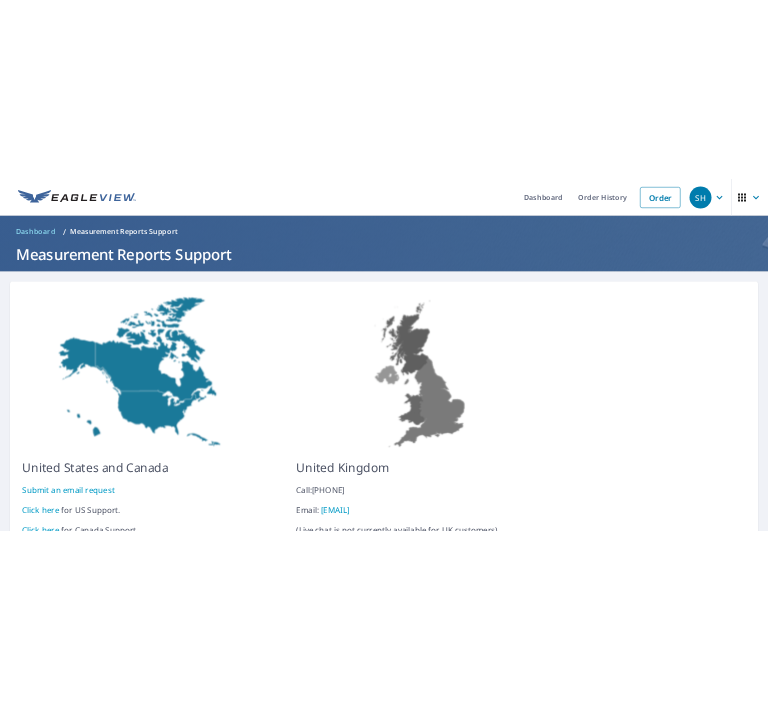 scroll, scrollTop: 105, scrollLeft: 0, axis: vertical 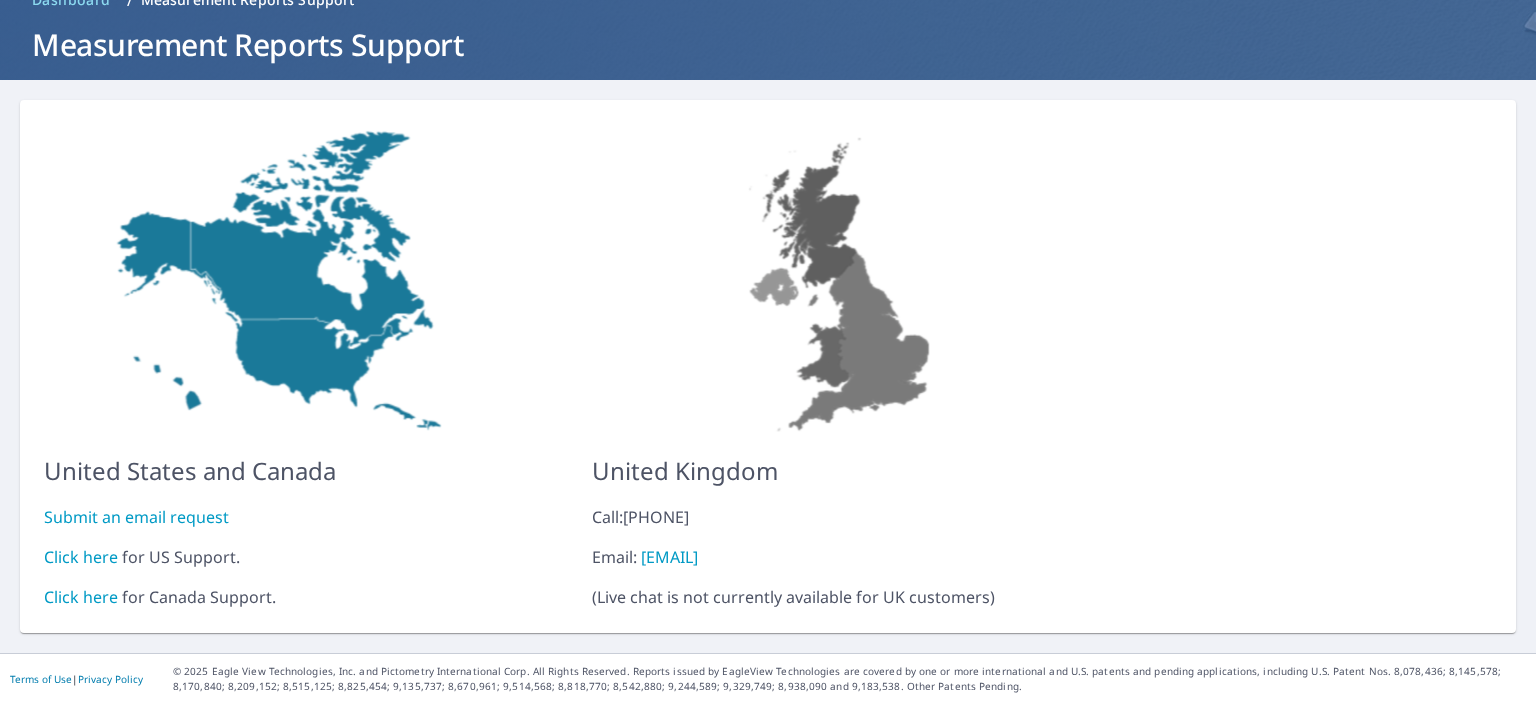 click on "Click here" at bounding box center (81, 557) 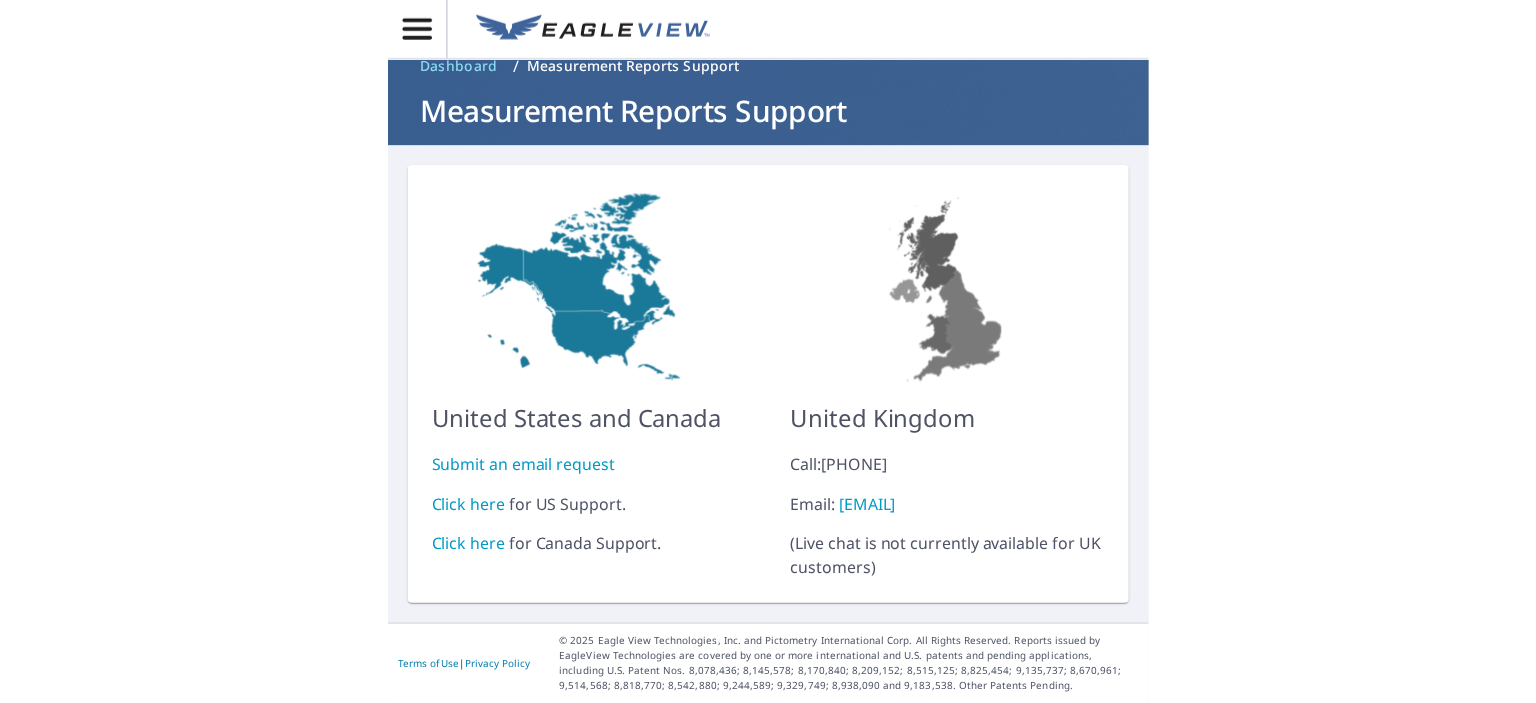 scroll, scrollTop: 43, scrollLeft: 0, axis: vertical 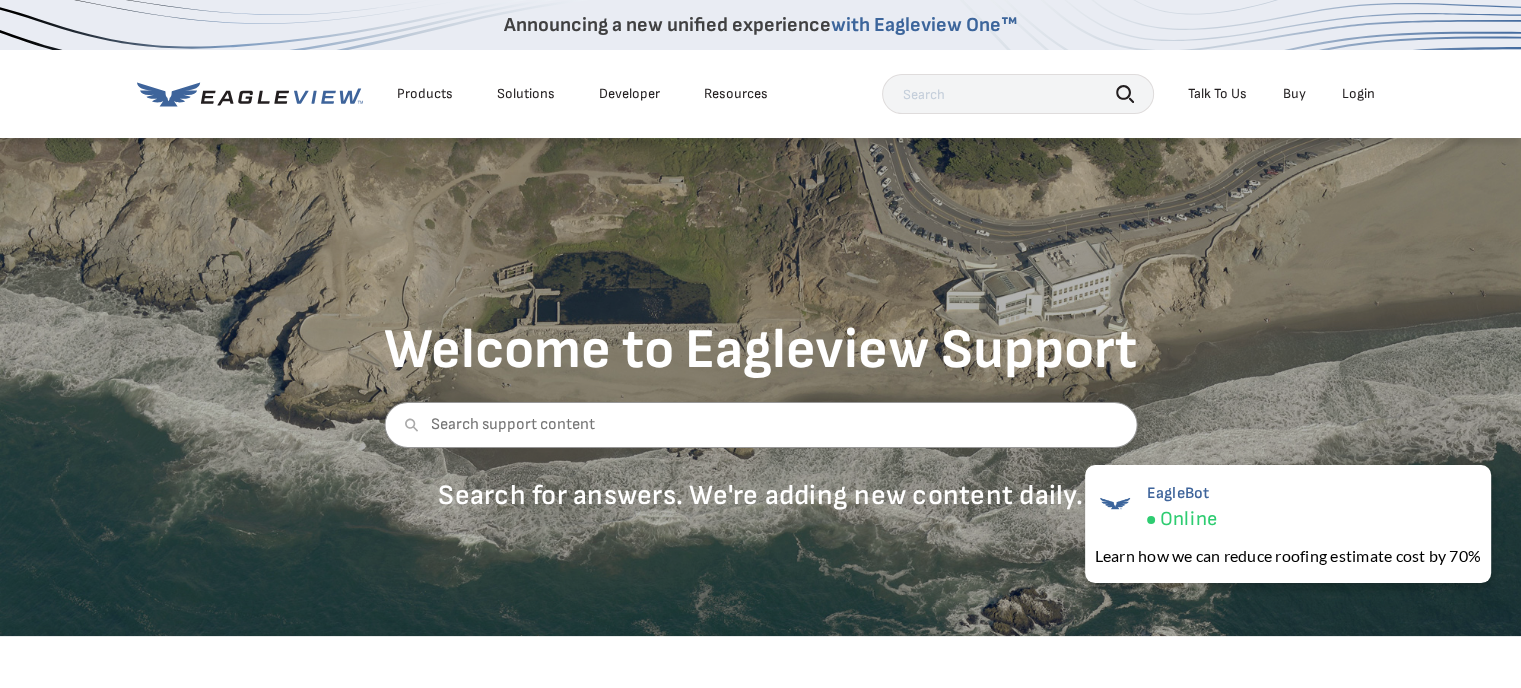 click on "Talk To Us" at bounding box center (1217, 94) 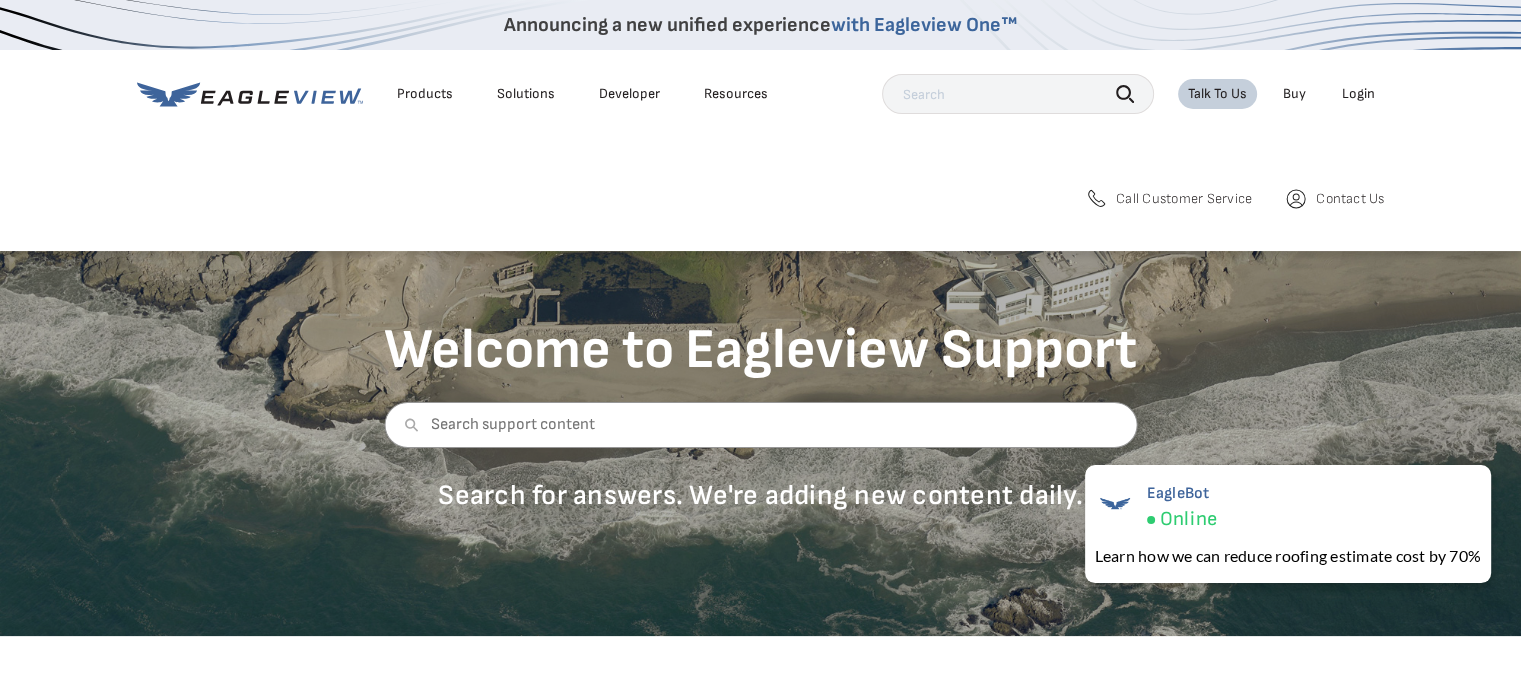 click on "Call Customer Service" at bounding box center (1184, 199) 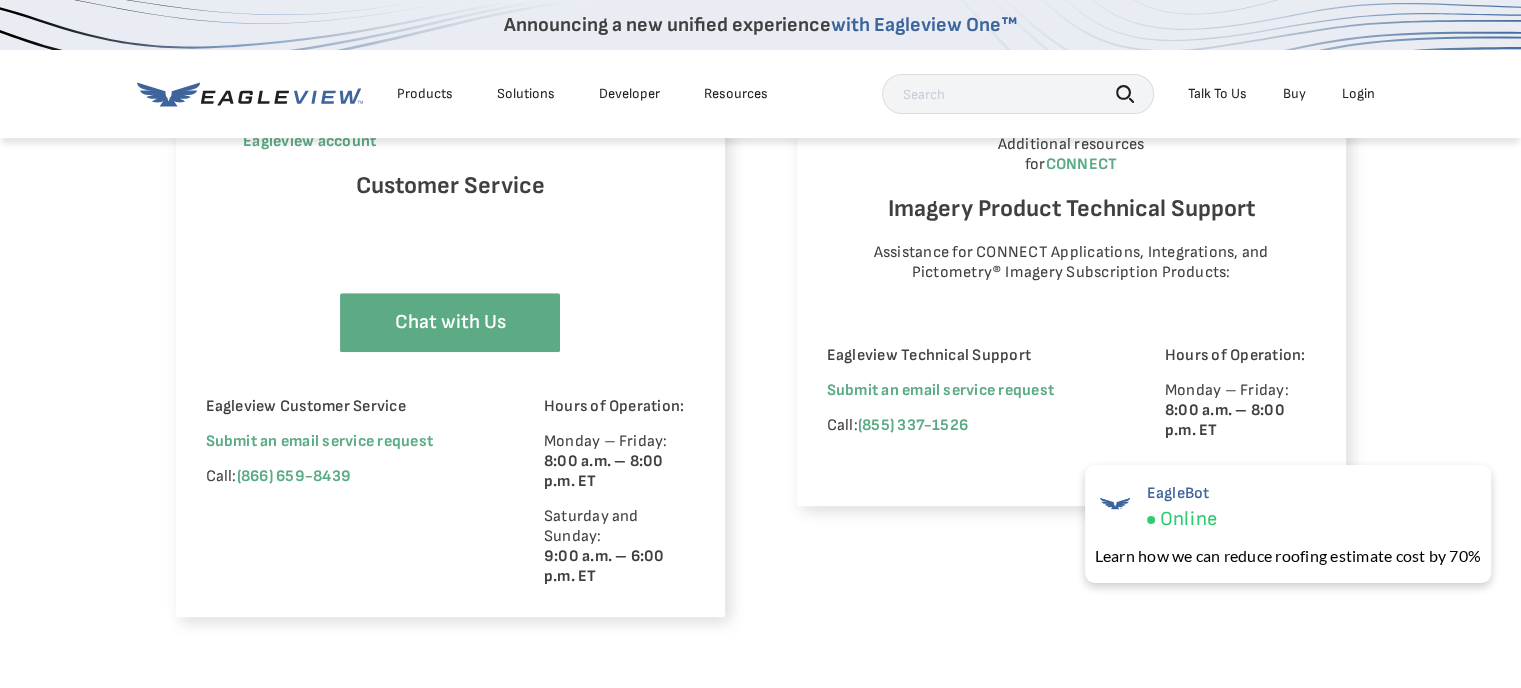 scroll, scrollTop: 1333, scrollLeft: 0, axis: vertical 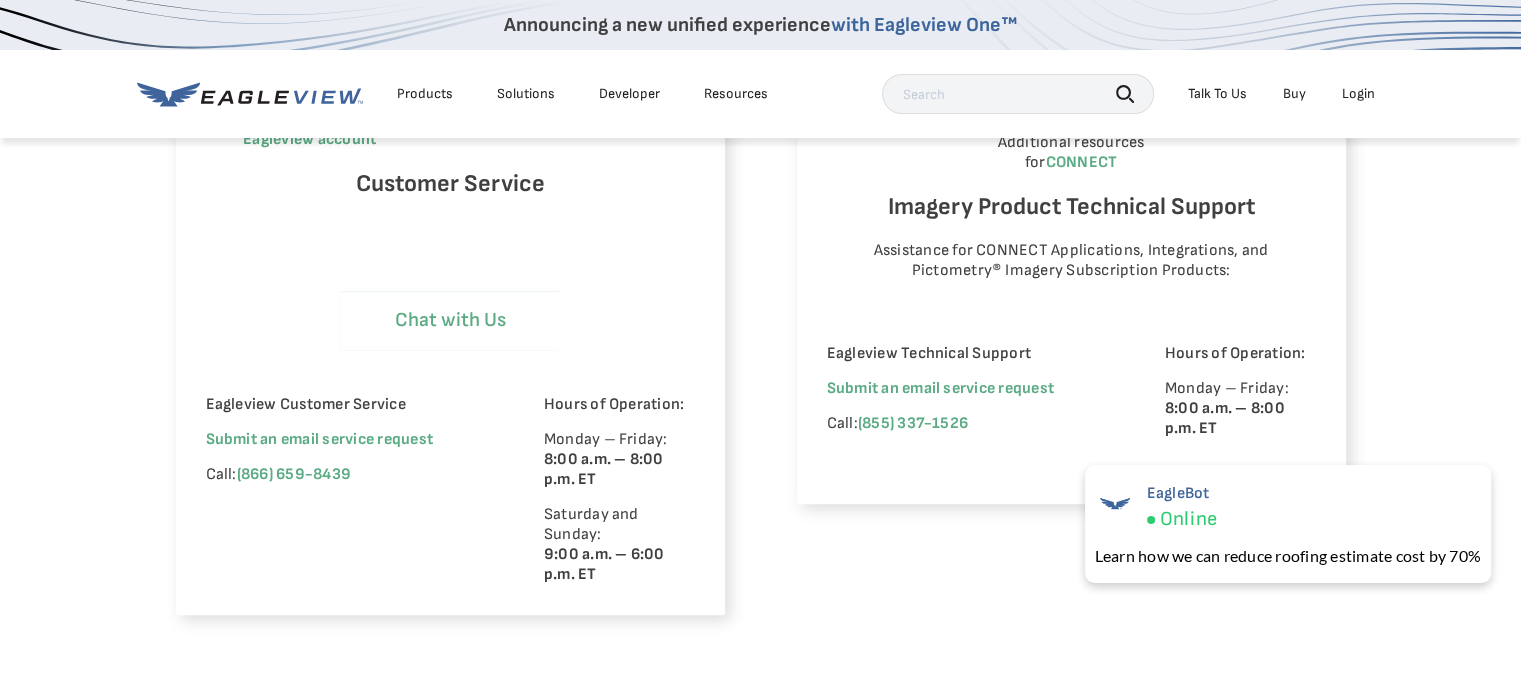 click on "Chat with Us" at bounding box center [450, 320] 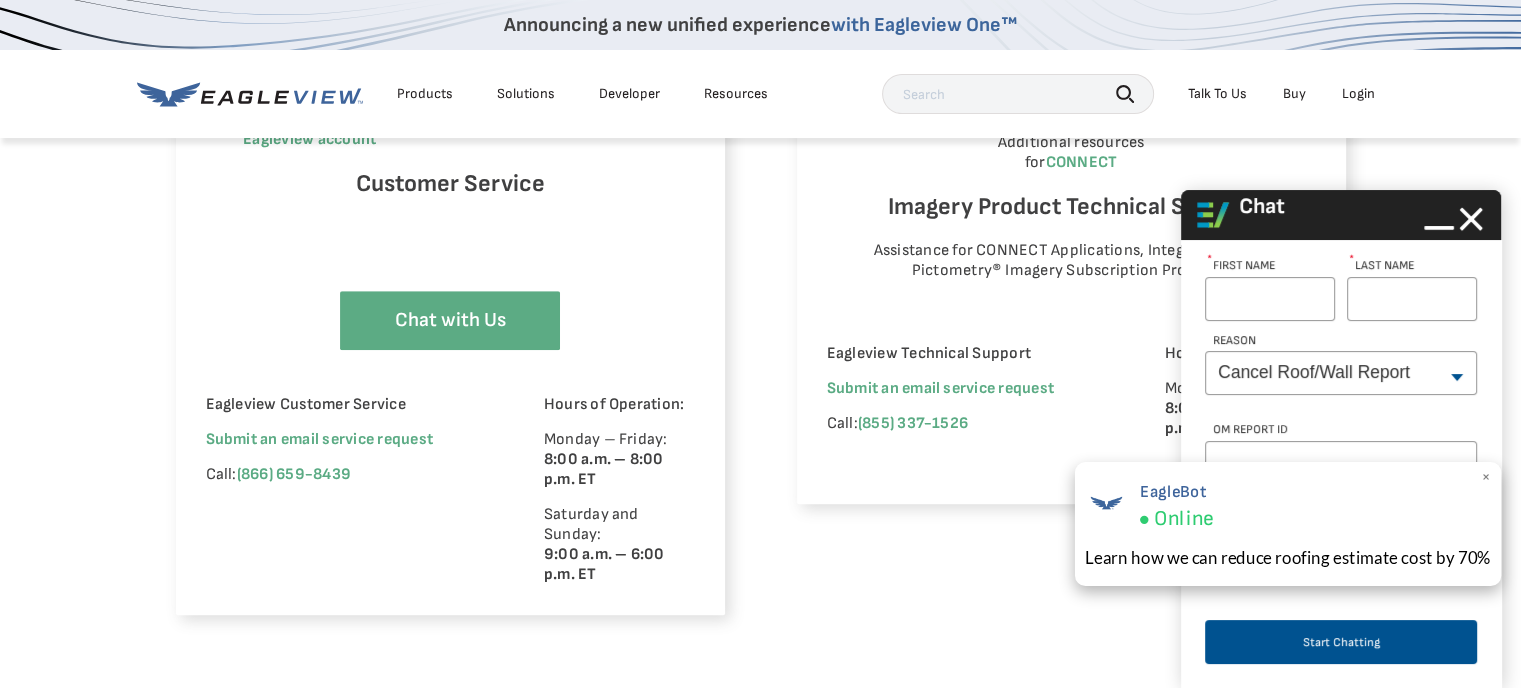 click on "×" at bounding box center [1485, 477] 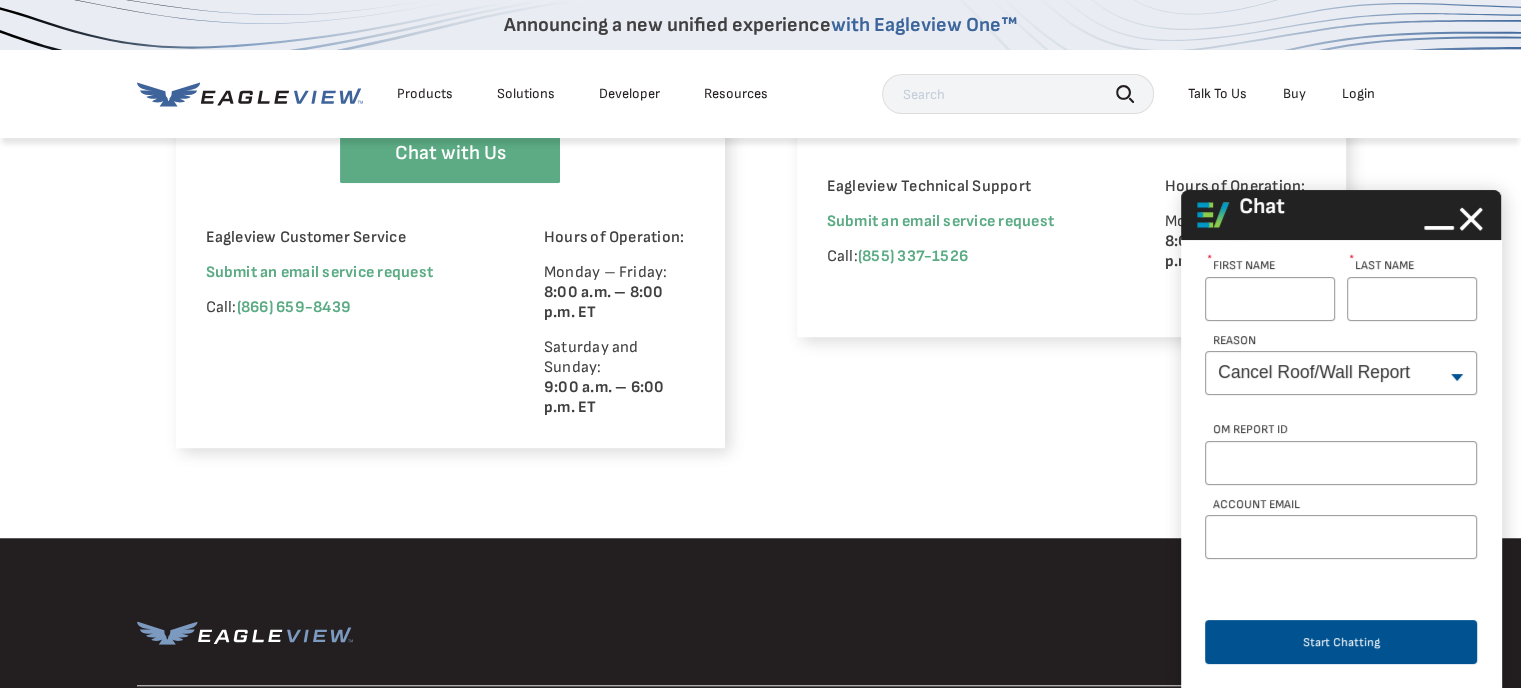 scroll, scrollTop: 1333, scrollLeft: 0, axis: vertical 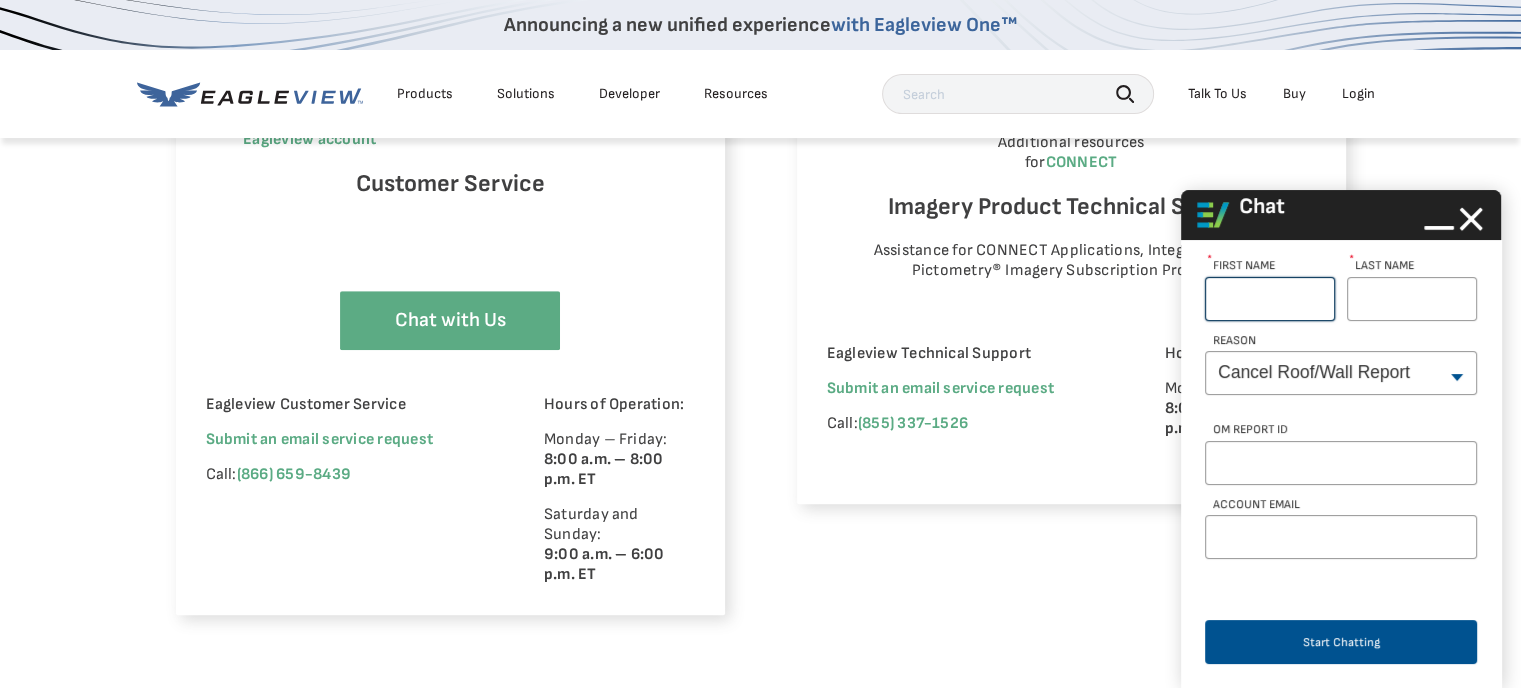 click on "First Name *" at bounding box center (1270, 299) 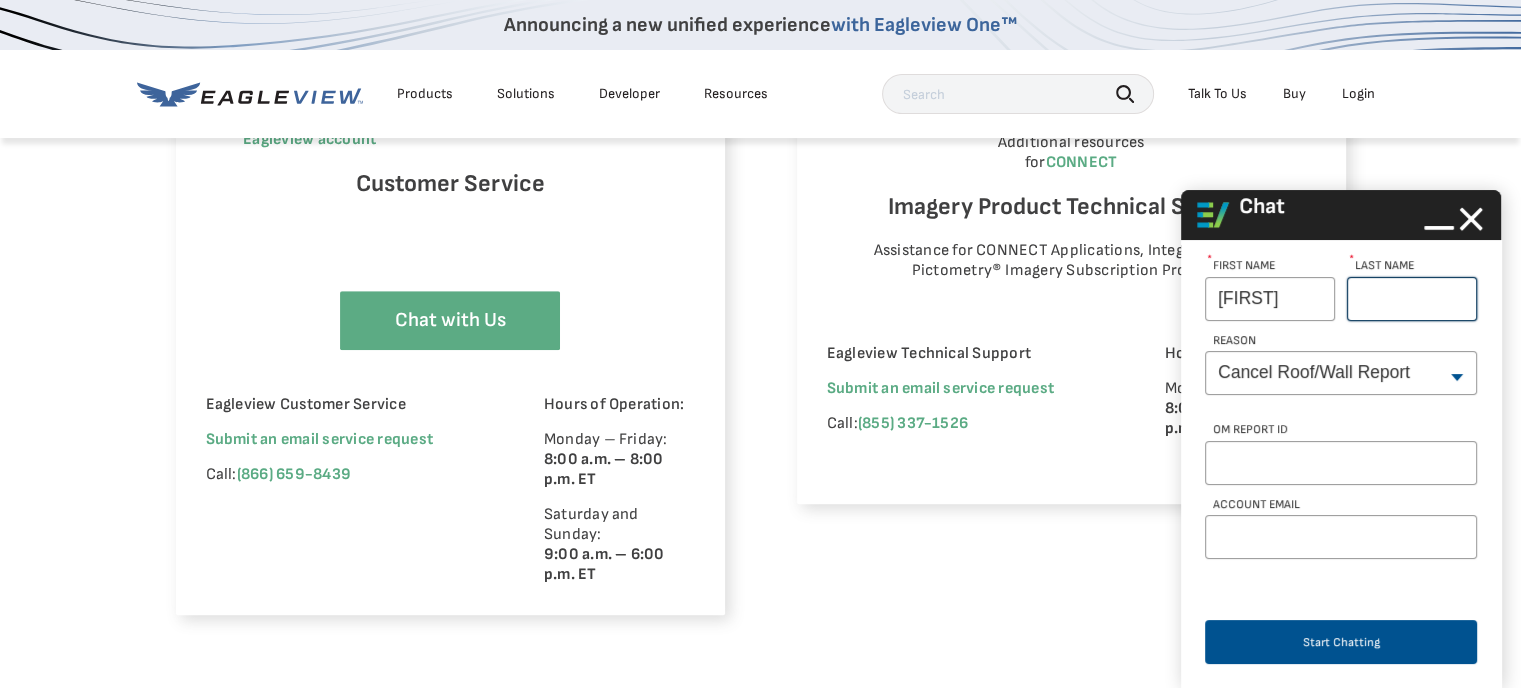 type on "[LAST]" 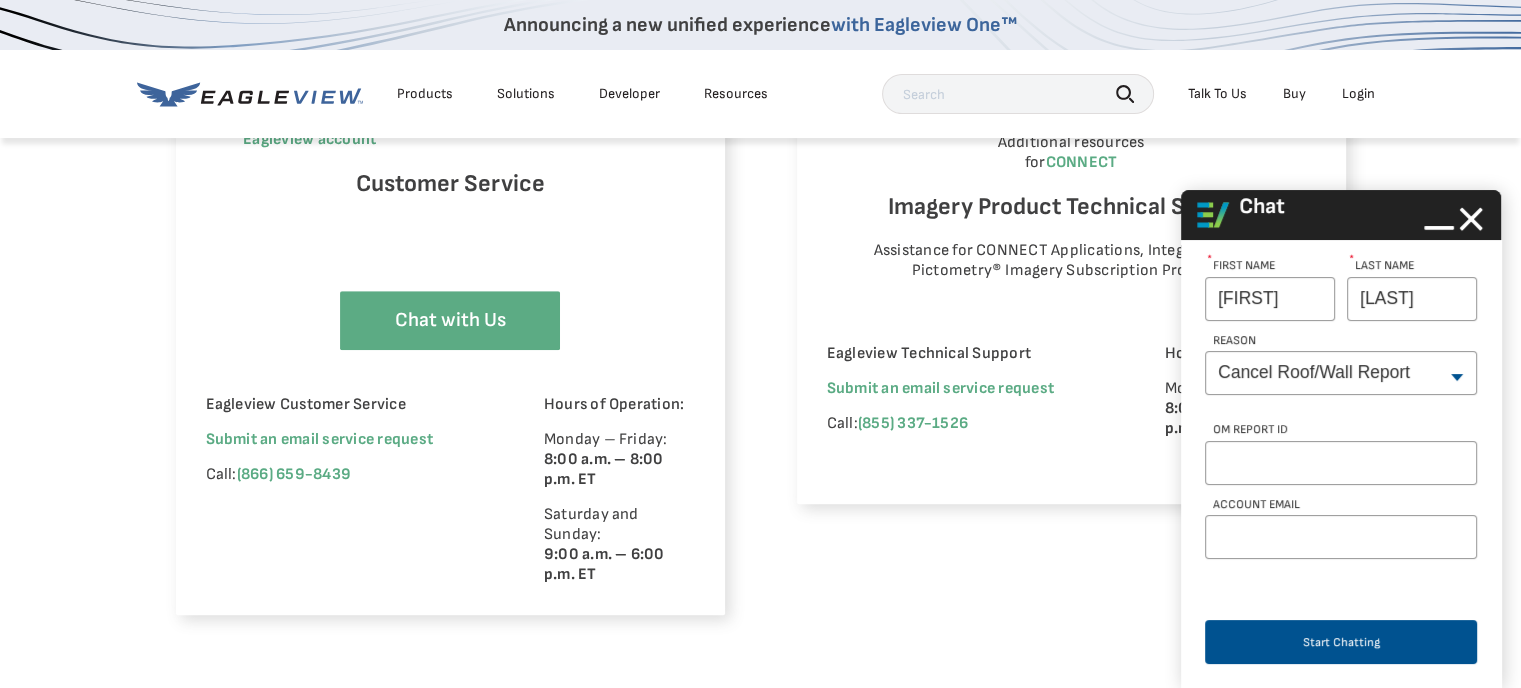 type on "sethandconnie@[EMAIL]" 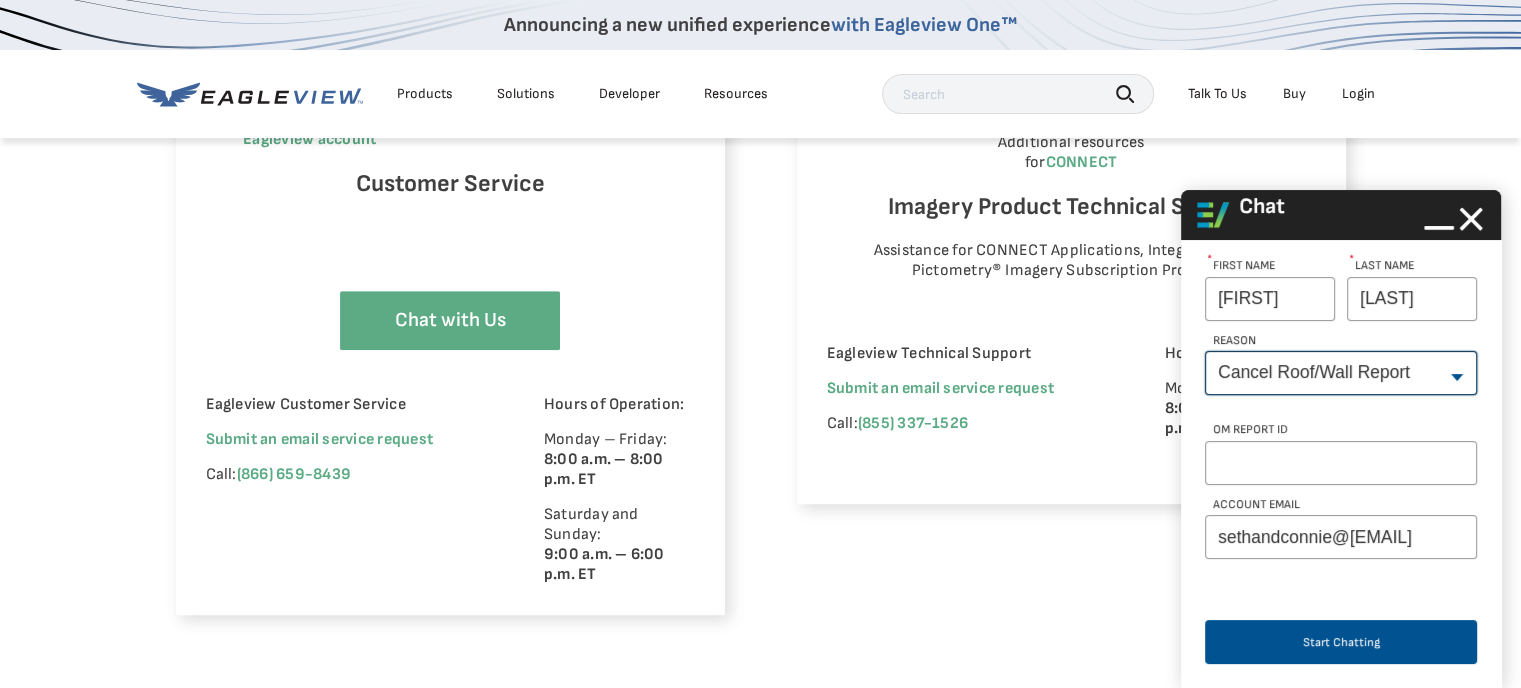 click on "--None-- Cancel Roof/Wall Report Document Request Invoice Request Missing Additional Structure Password Reset Pricing Question Refund Request Roof/Wall Report Status Sitemap Request Update Roof/Wall Report Address Wrong House on Report Xactimate Other Reason Xactimate Integration" at bounding box center [1341, 373] 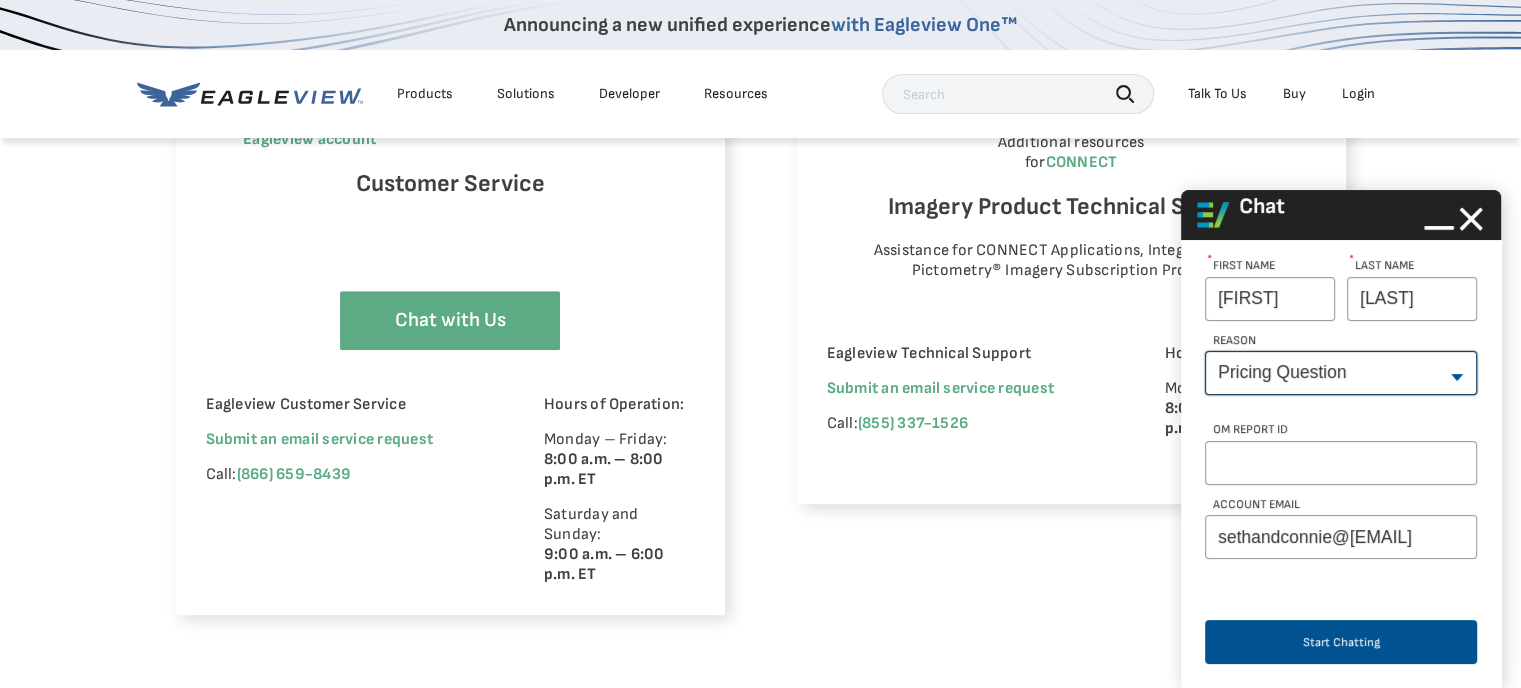 click on "--None-- Cancel Roof/Wall Report Document Request Invoice Request Missing Additional Structure Password Reset Pricing Question Refund Request Roof/Wall Report Status Sitemap Request Update Roof/Wall Report Address Wrong House on Report Xactimate Other Reason Xactimate Integration" at bounding box center (1341, 373) 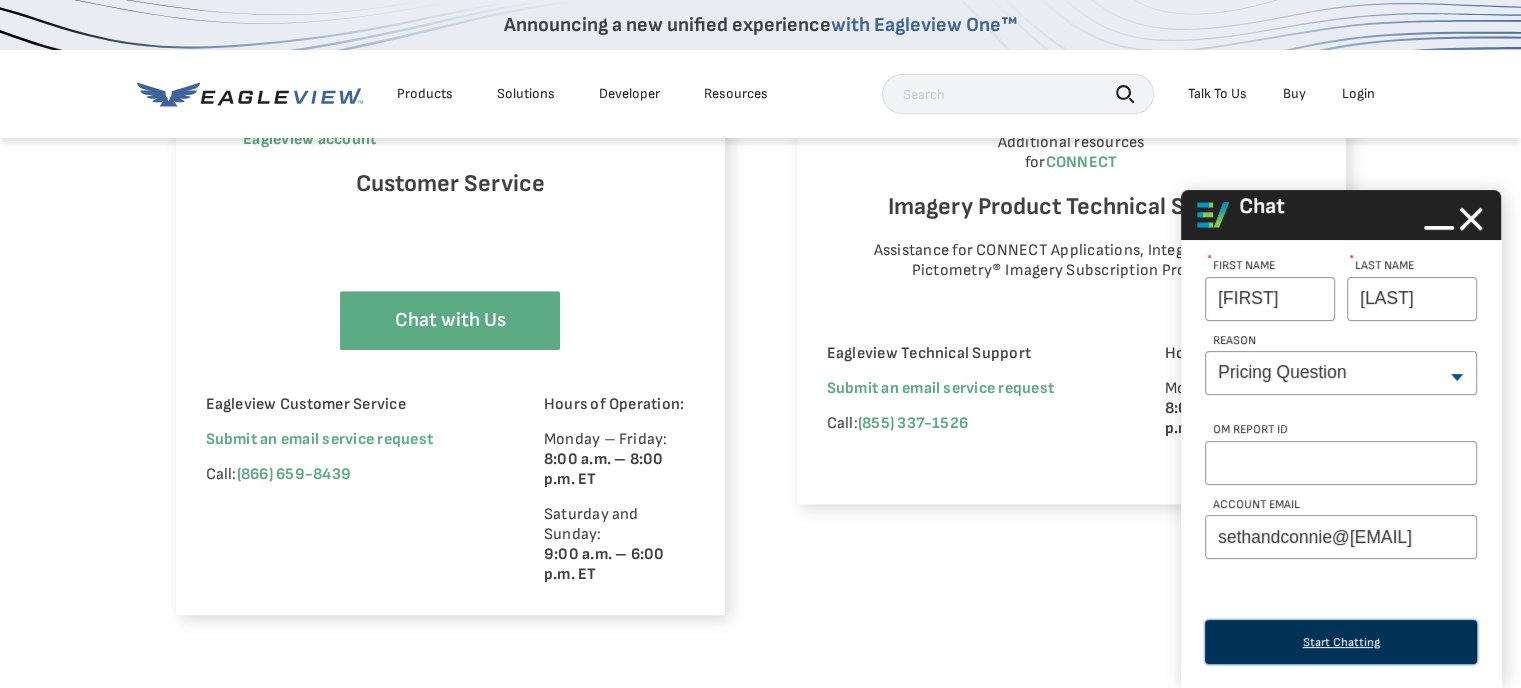 click on "Start Chatting" at bounding box center [1341, 642] 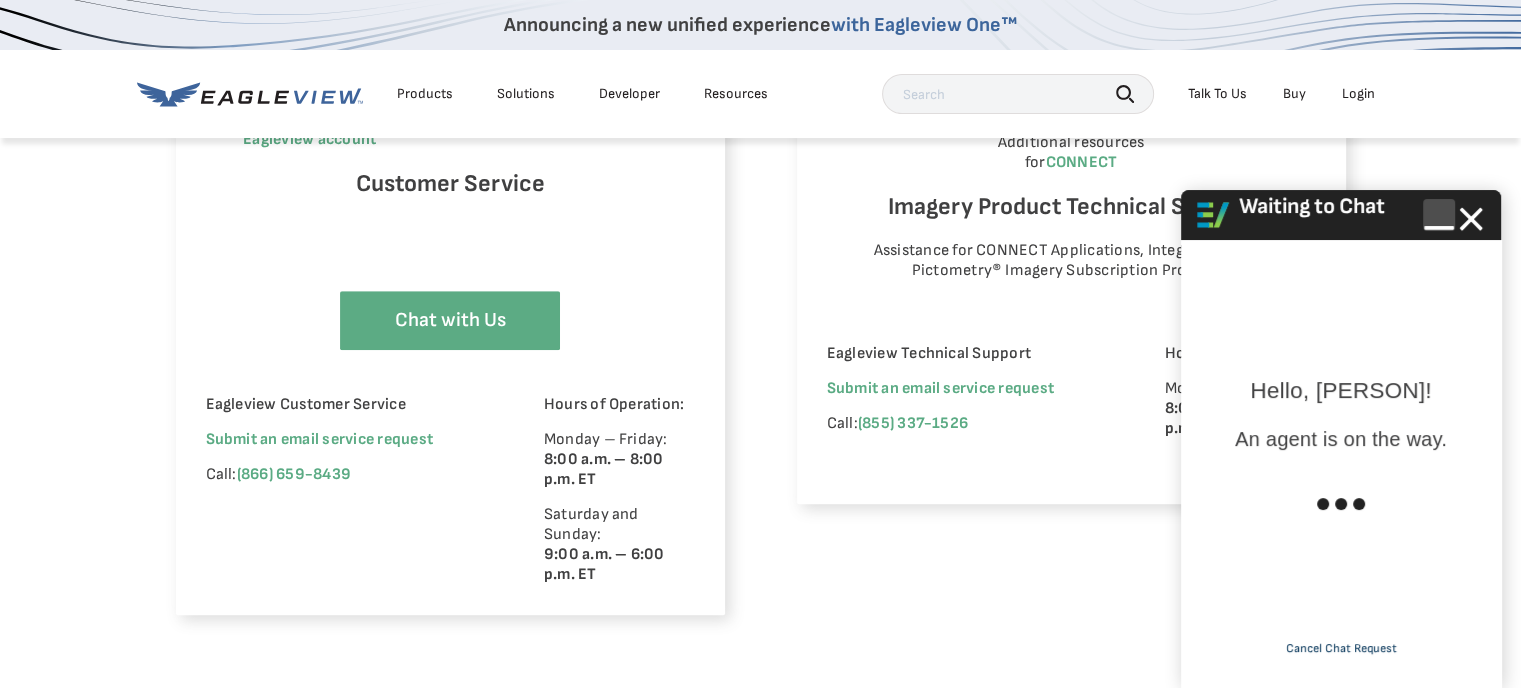 click 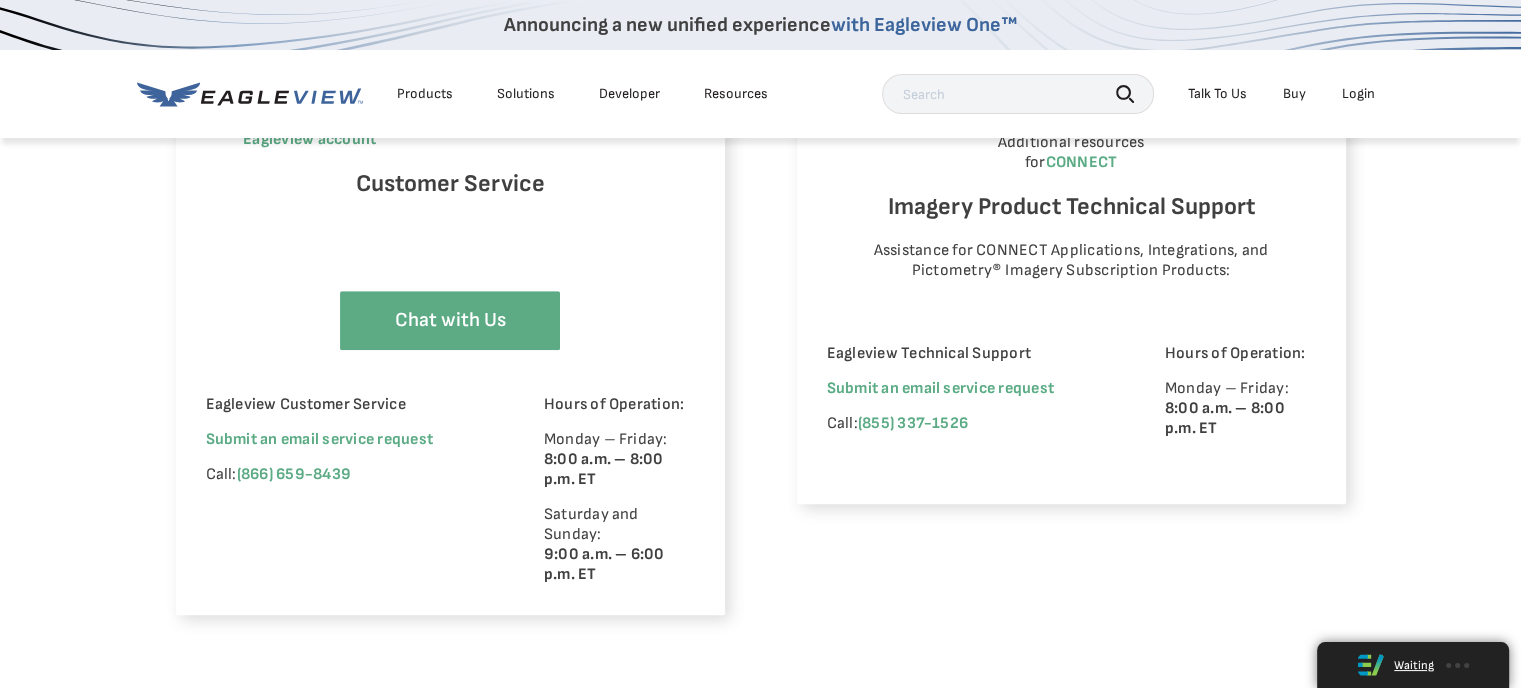 click on "Waiting" at bounding box center (1414, 665) 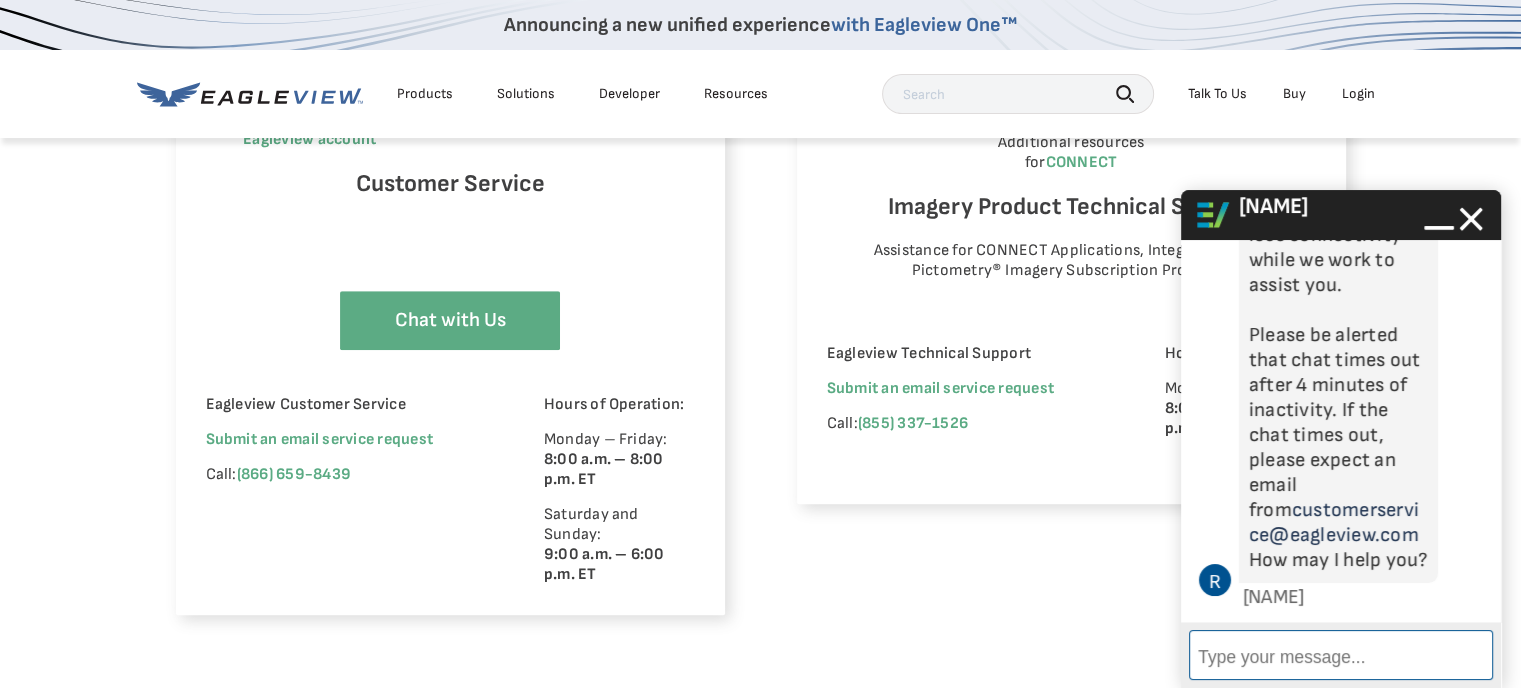 scroll, scrollTop: 387, scrollLeft: 0, axis: vertical 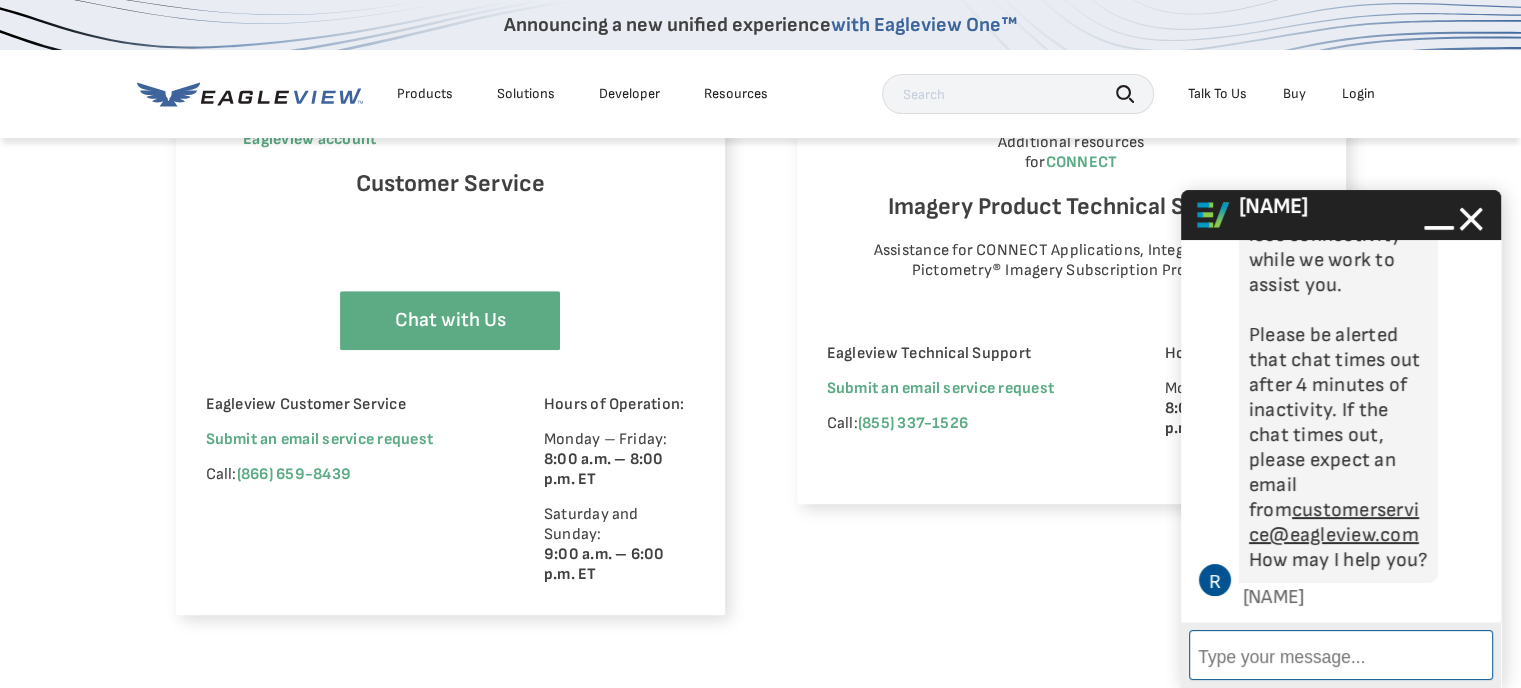 click on "Enter Message" at bounding box center [1341, 655] 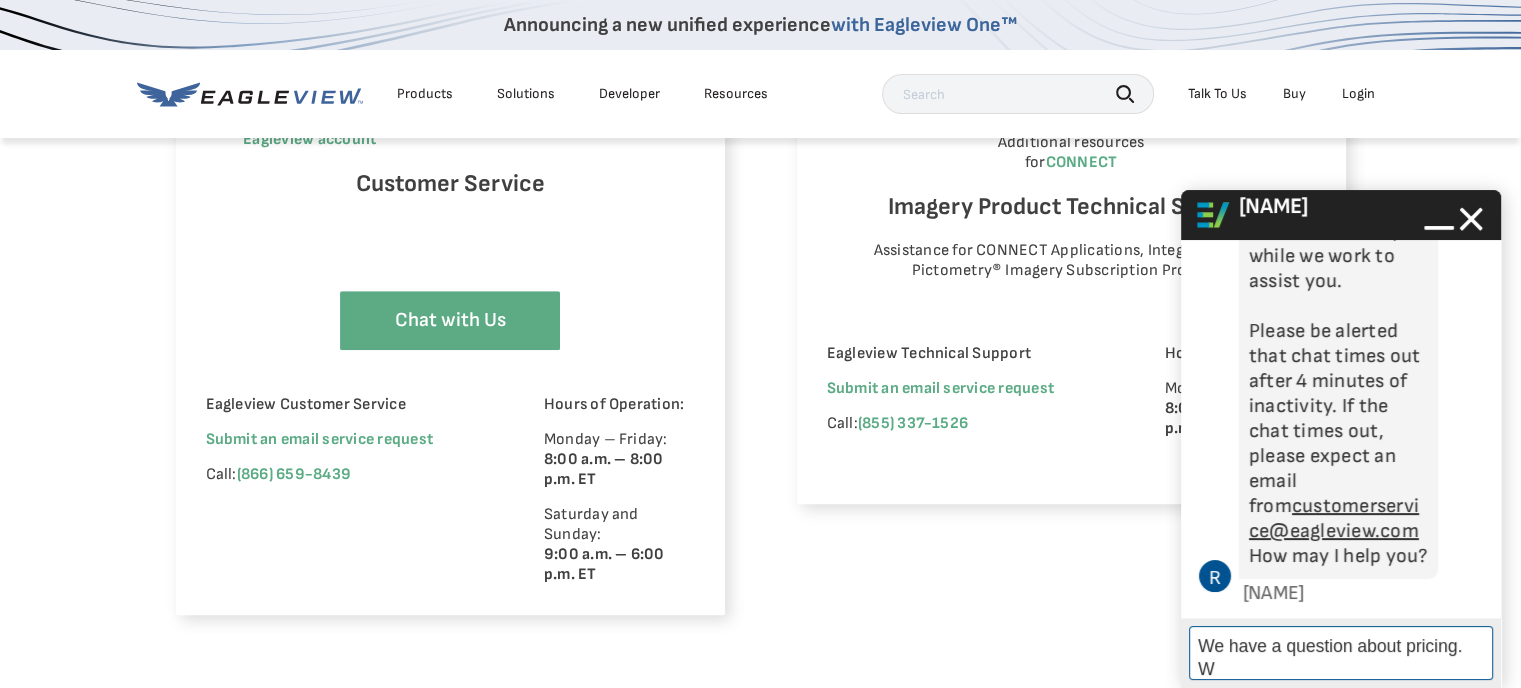 scroll, scrollTop: 391, scrollLeft: 0, axis: vertical 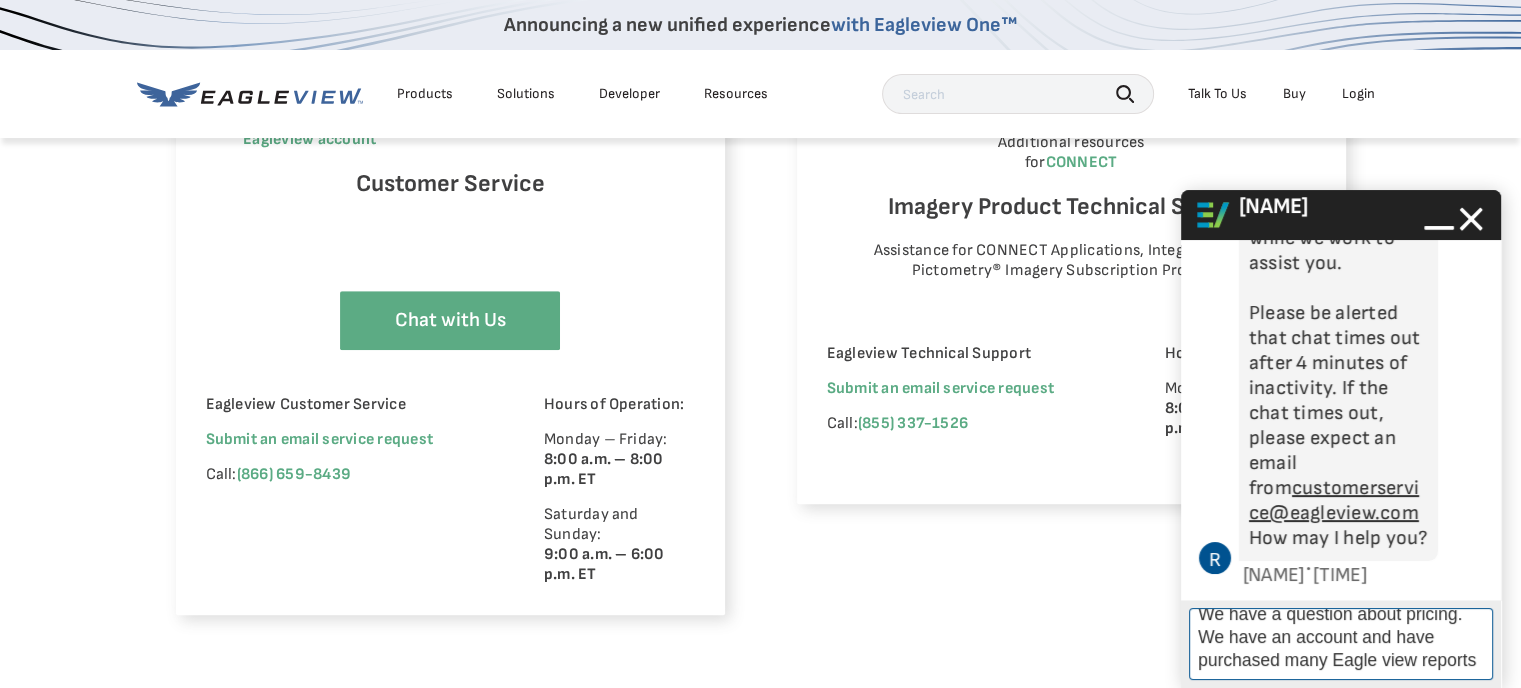 drag, startPoint x: 1435, startPoint y: 669, endPoint x: 1531, endPoint y: 659, distance: 96.519424 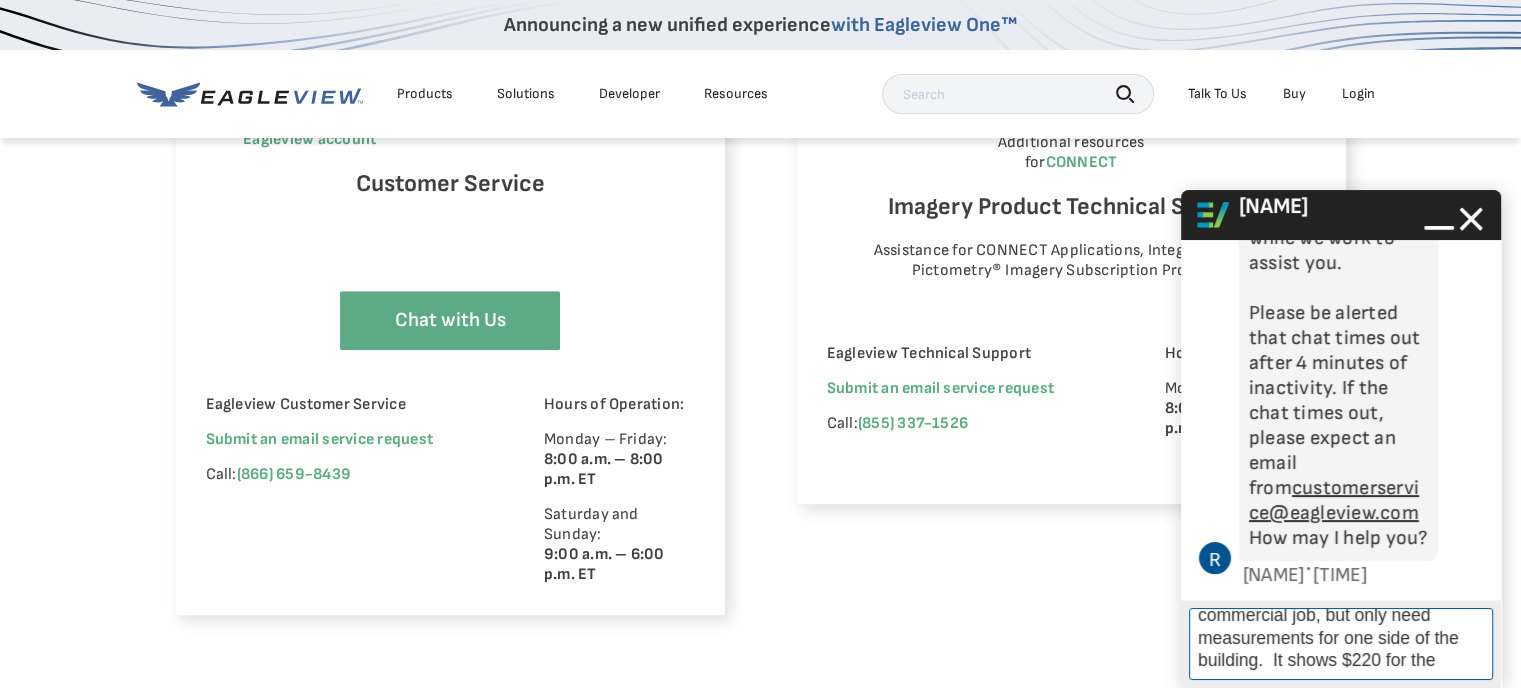 scroll, scrollTop: 150, scrollLeft: 0, axis: vertical 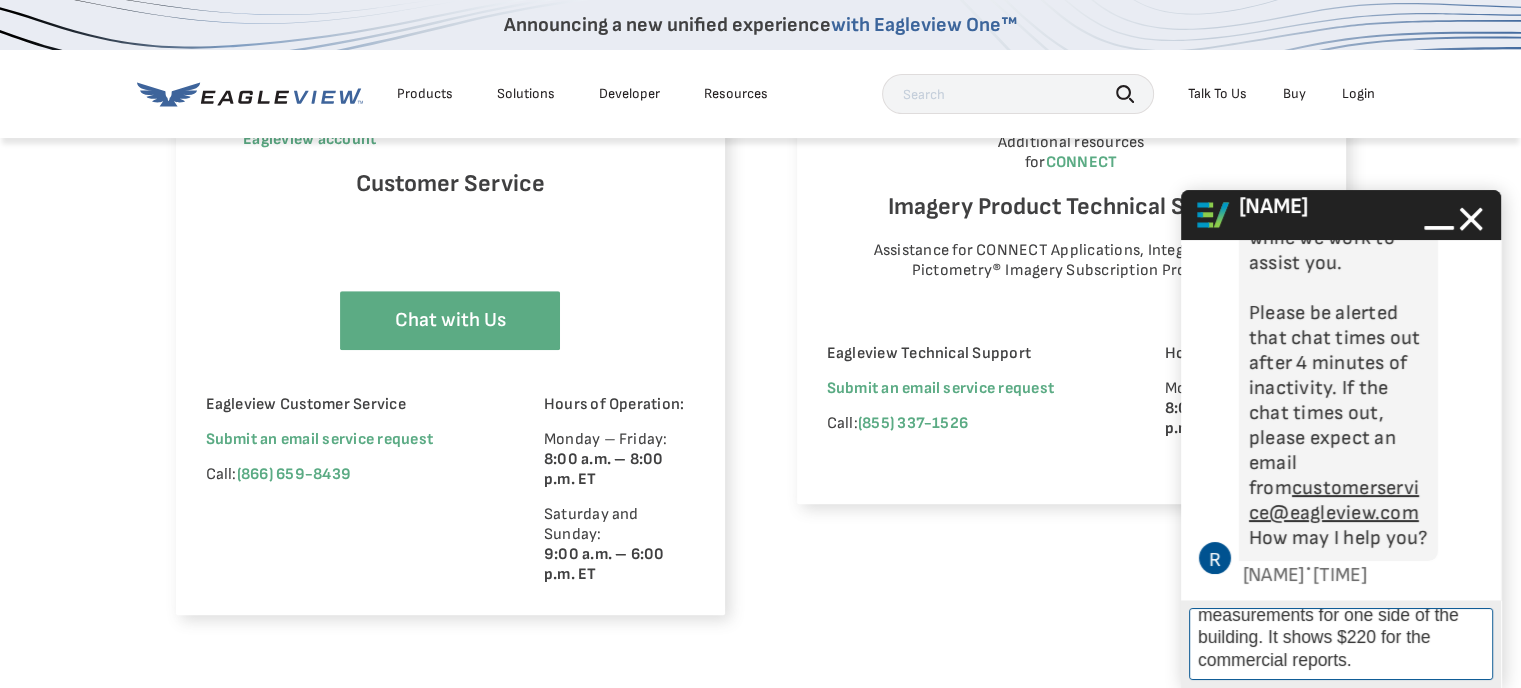 click on "We have a question about pricing. We have an account and have purchased many Eagle view reports for residential work. We are interested in getting a report for a commercial job, but only need measurements for one side of the building. It shows $220 for the commercial reports." at bounding box center (1341, 644) 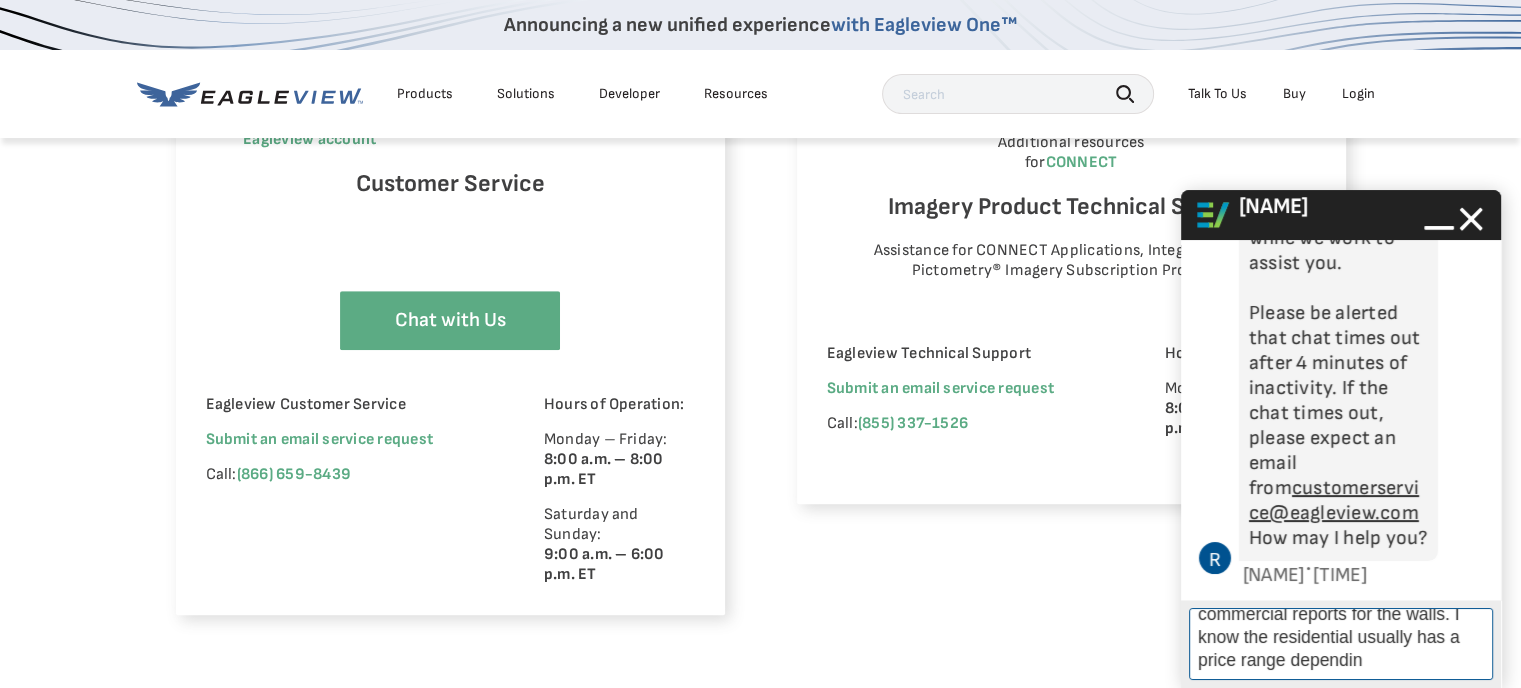 scroll, scrollTop: 218, scrollLeft: 0, axis: vertical 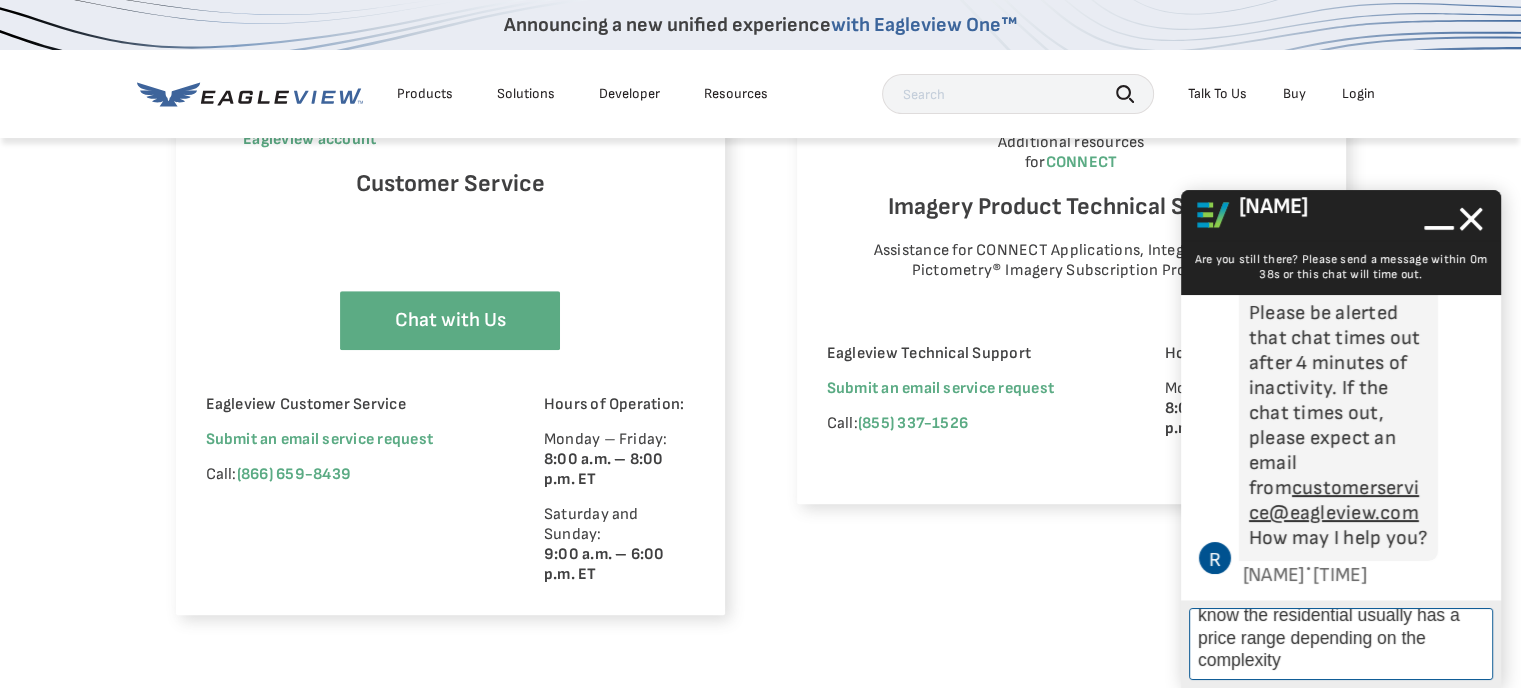 type on "We have a question about pricing. We have an account and have purchased many Eagle view reports for residential work. We are interested in getting a report for a commercial job, but only need measurements for one side of the building. It shows $220 for the commercial reports for the walls. I know the residential usually has a price range depending on the complexity." 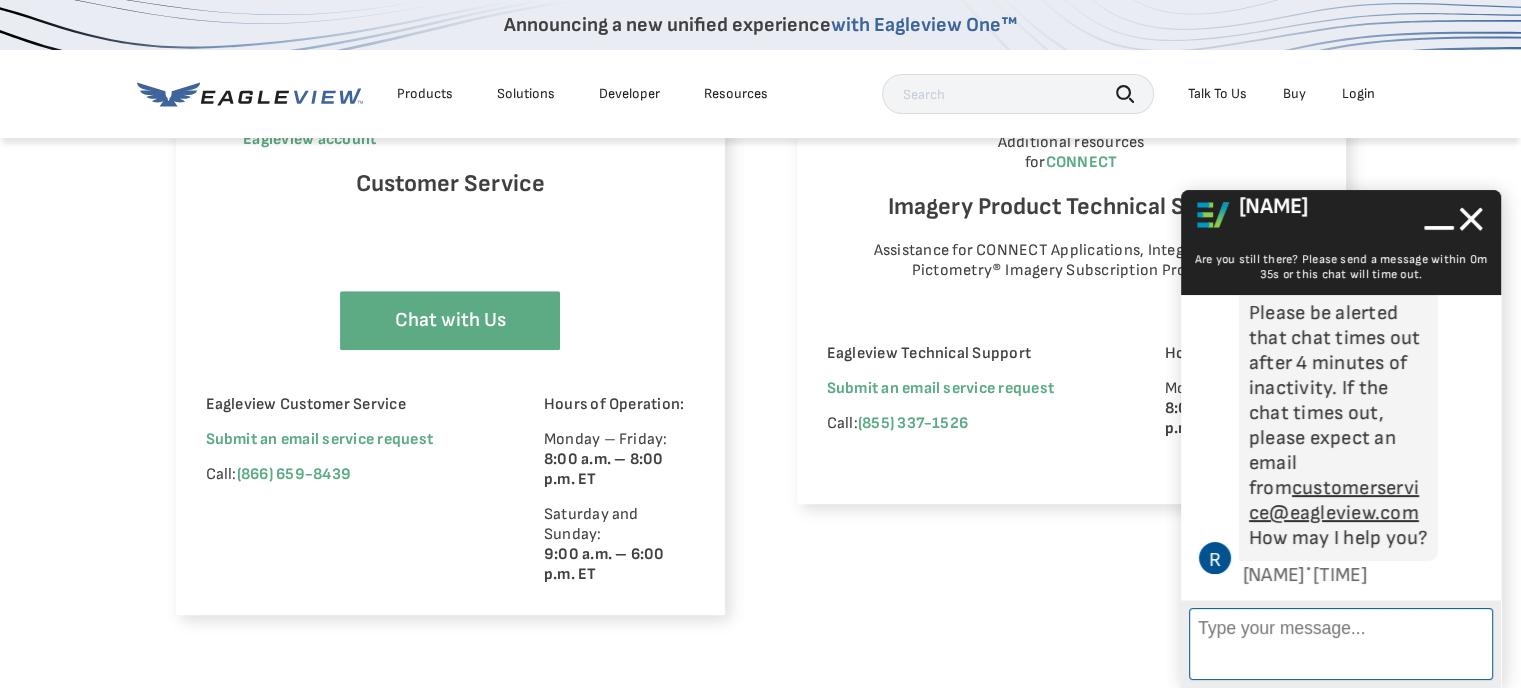 scroll, scrollTop: 988, scrollLeft: 0, axis: vertical 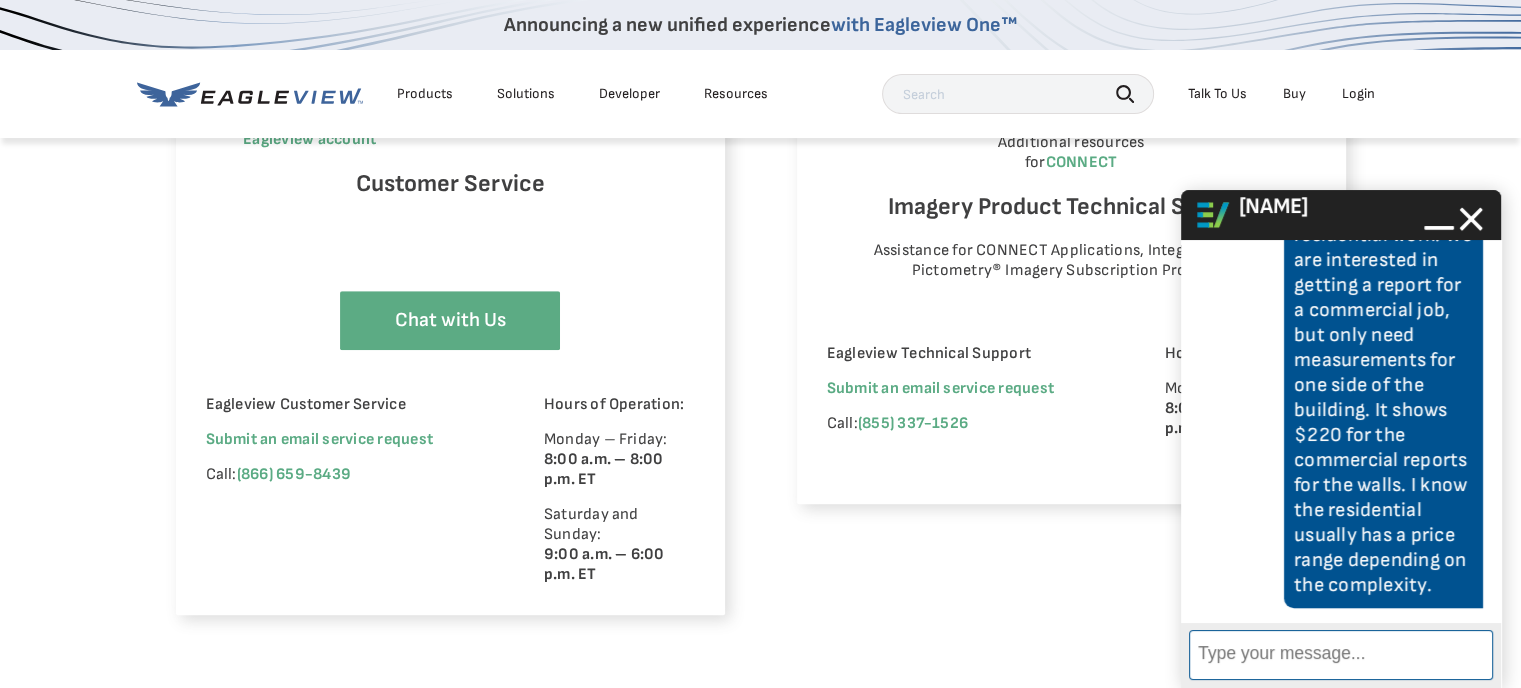 type on "D" 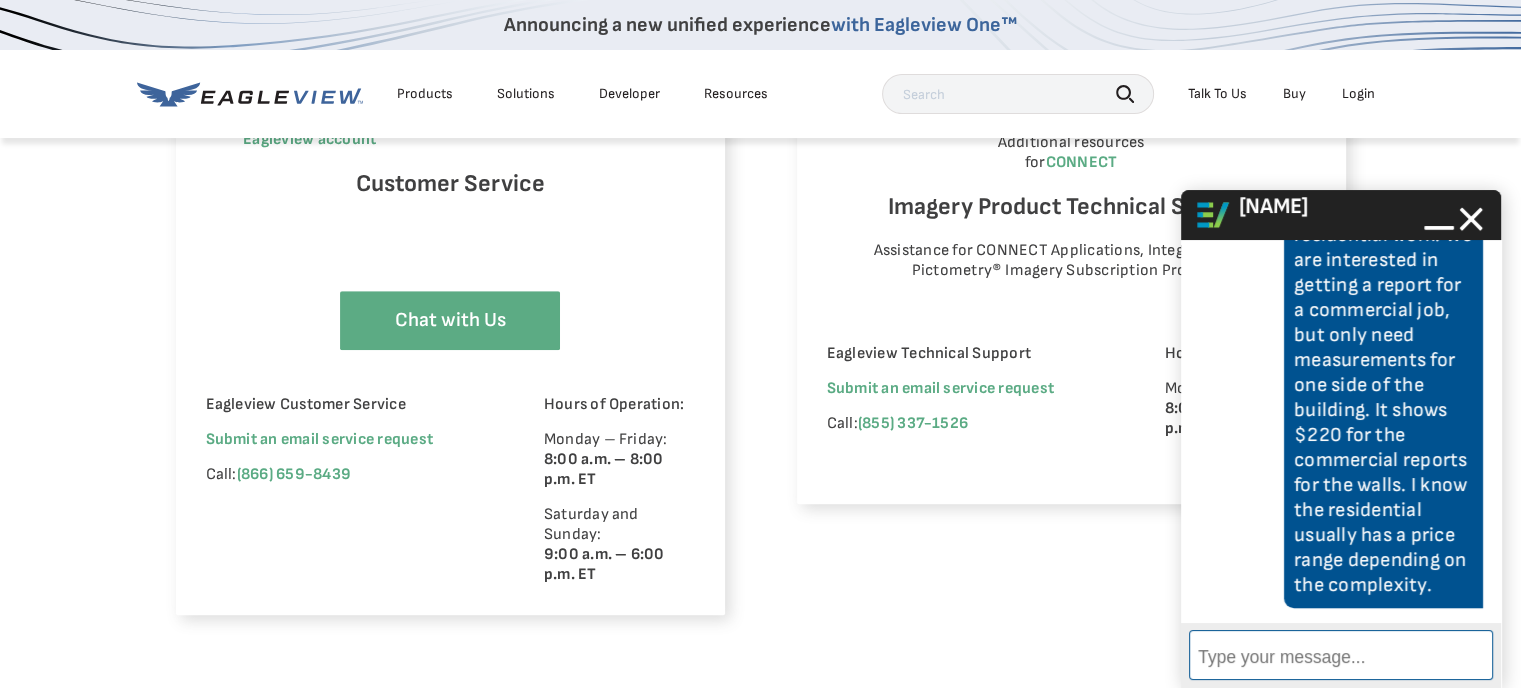 type on "I" 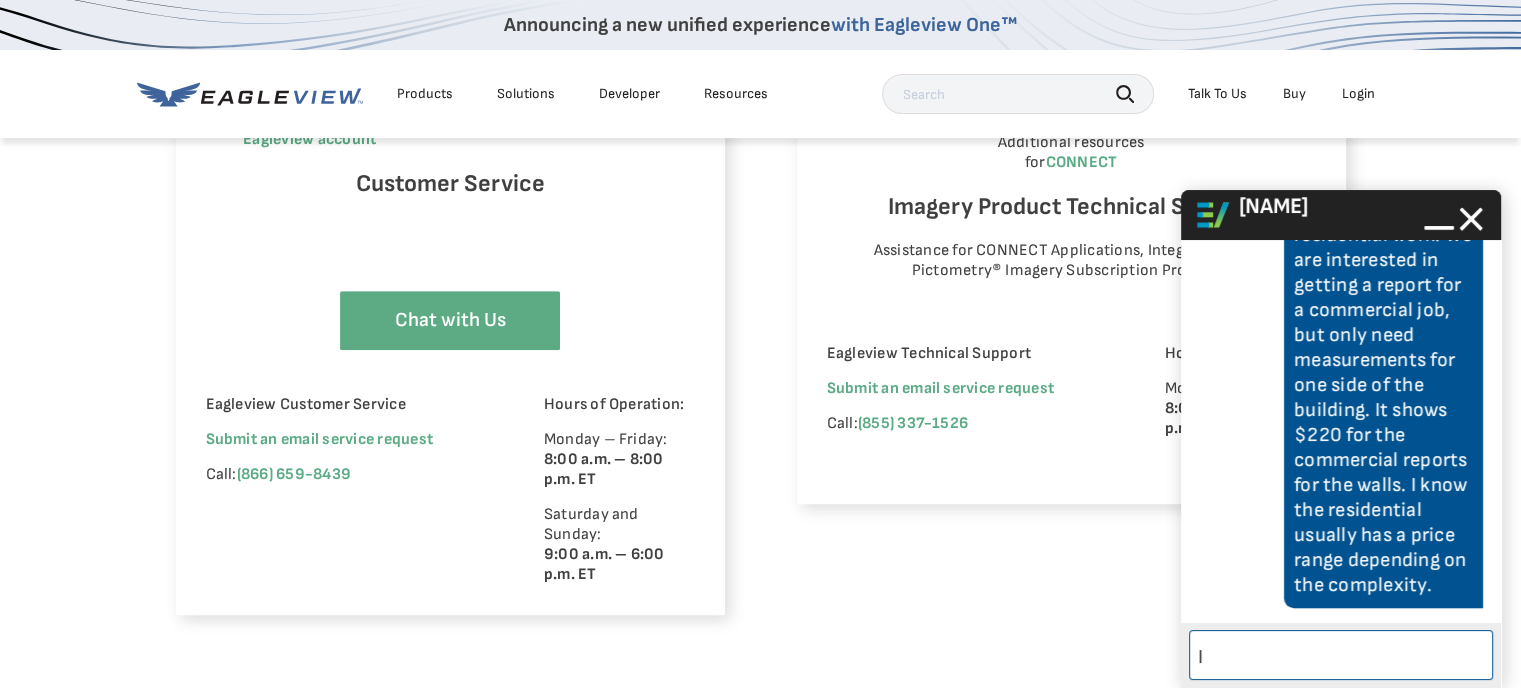 type on "I" 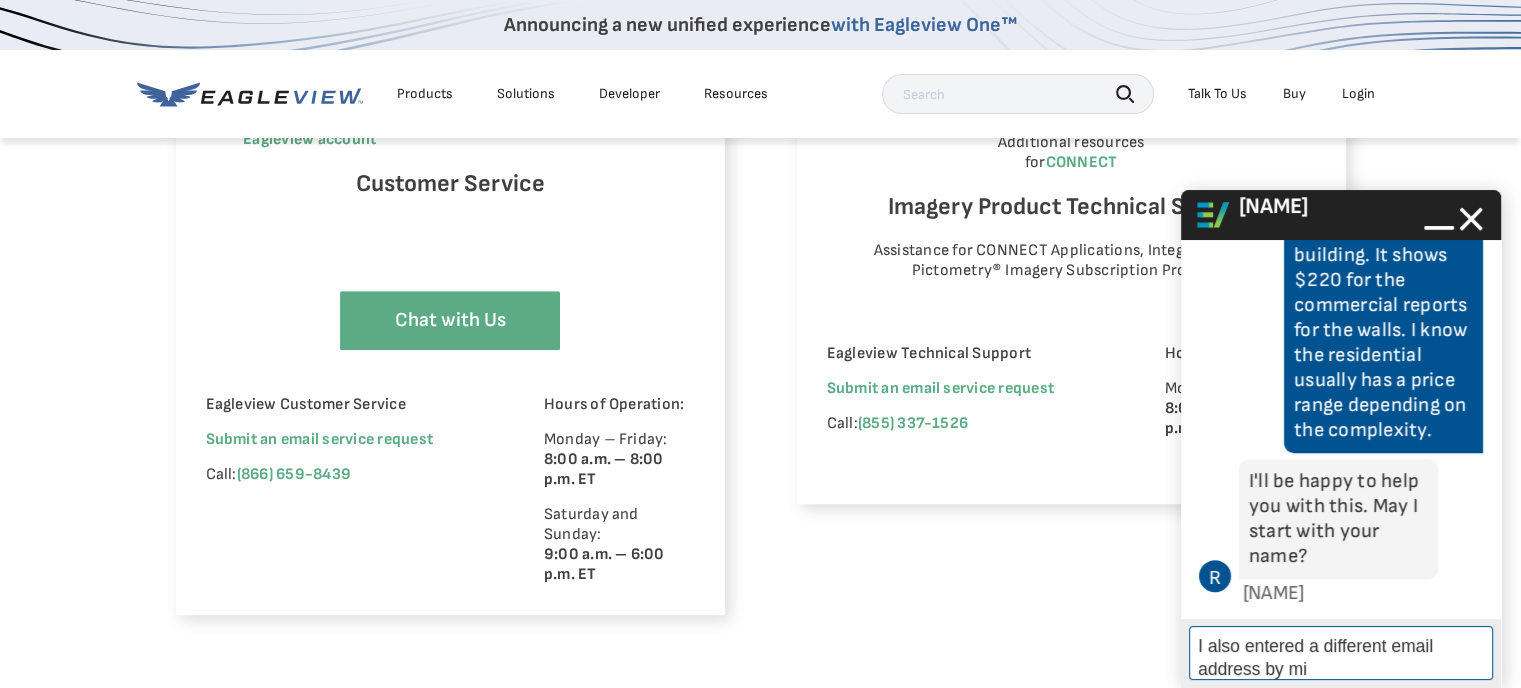 scroll, scrollTop: 1168, scrollLeft: 0, axis: vertical 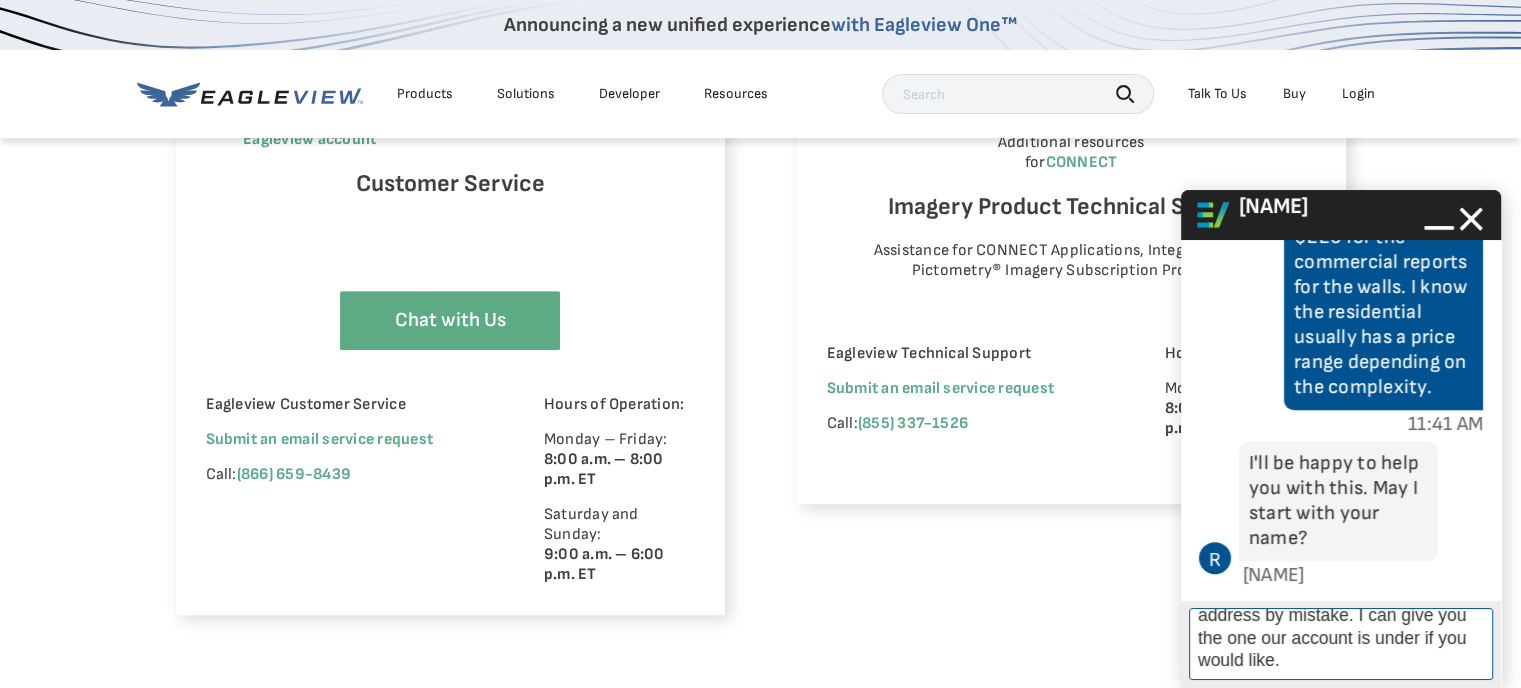 type on "I also entered a different email address by mistake. I can give you the one our account is under if you would like." 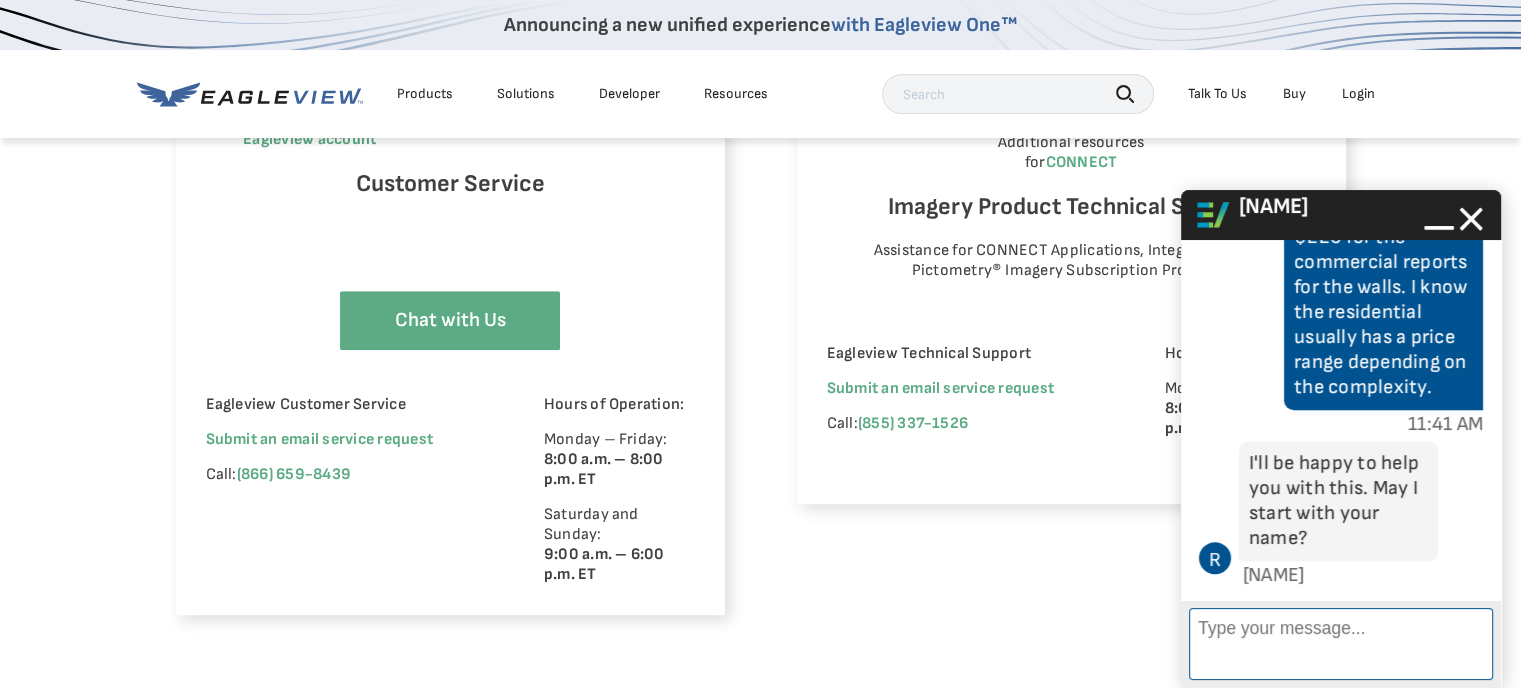scroll, scrollTop: 4, scrollLeft: 0, axis: vertical 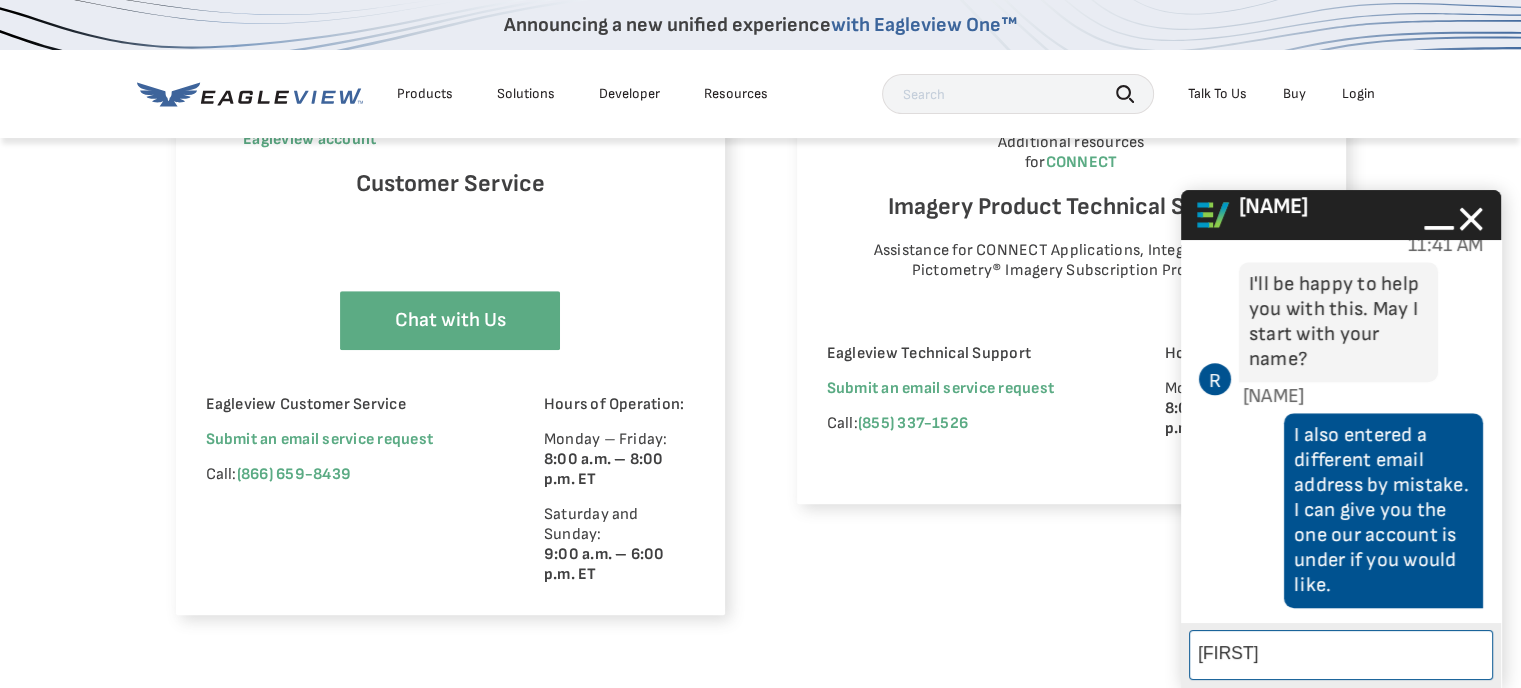type on "[FIRST]" 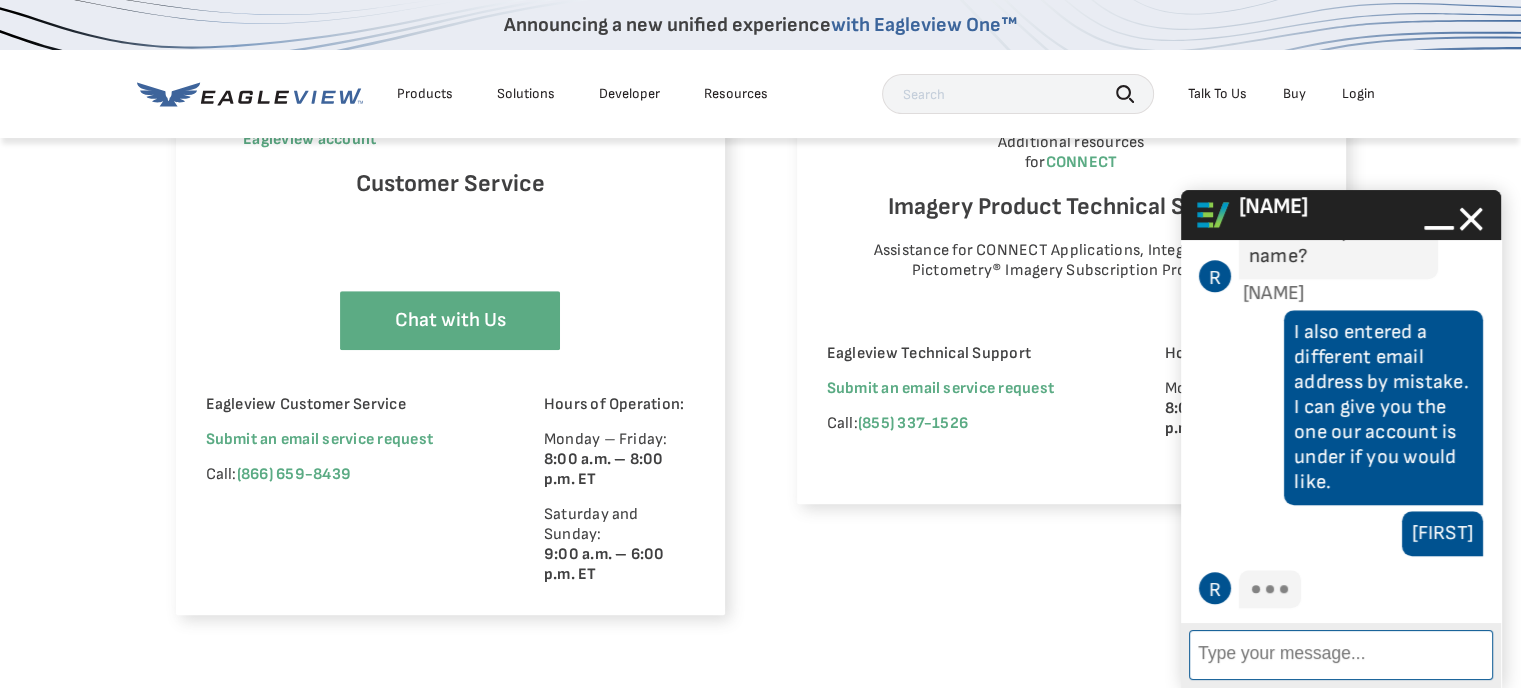 scroll, scrollTop: 1617, scrollLeft: 0, axis: vertical 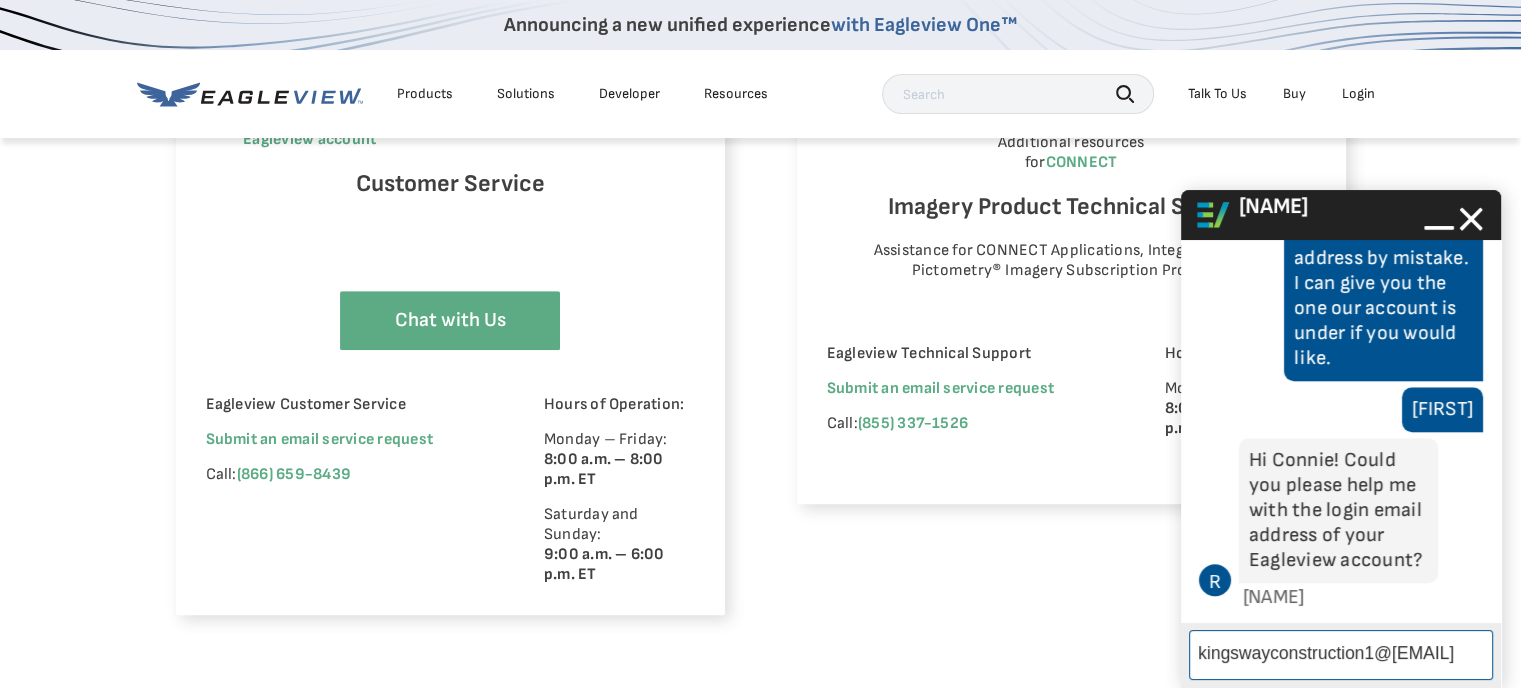 type on "kingswayconstruction1@example.com" 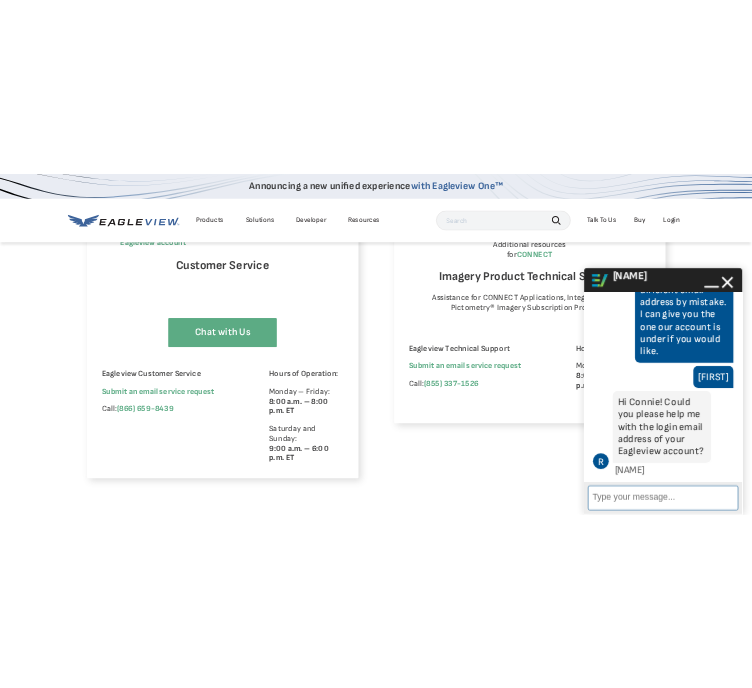 scroll, scrollTop: 1693, scrollLeft: 0, axis: vertical 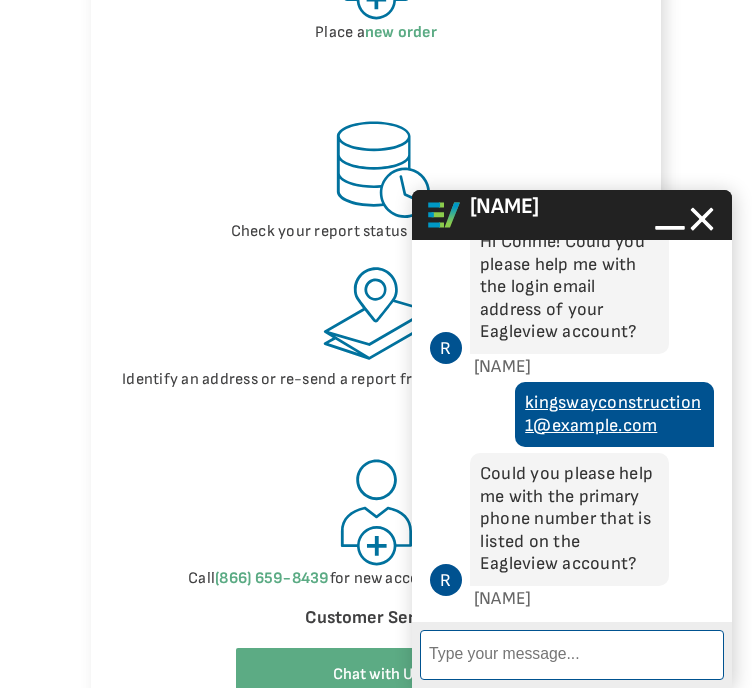 click on "Enter Message" at bounding box center [572, 655] 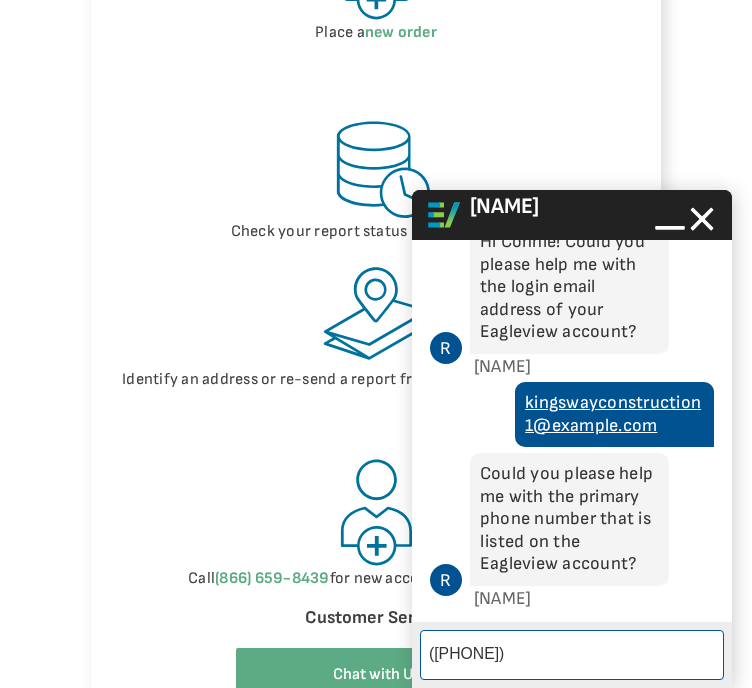 type on "[PHONE]" 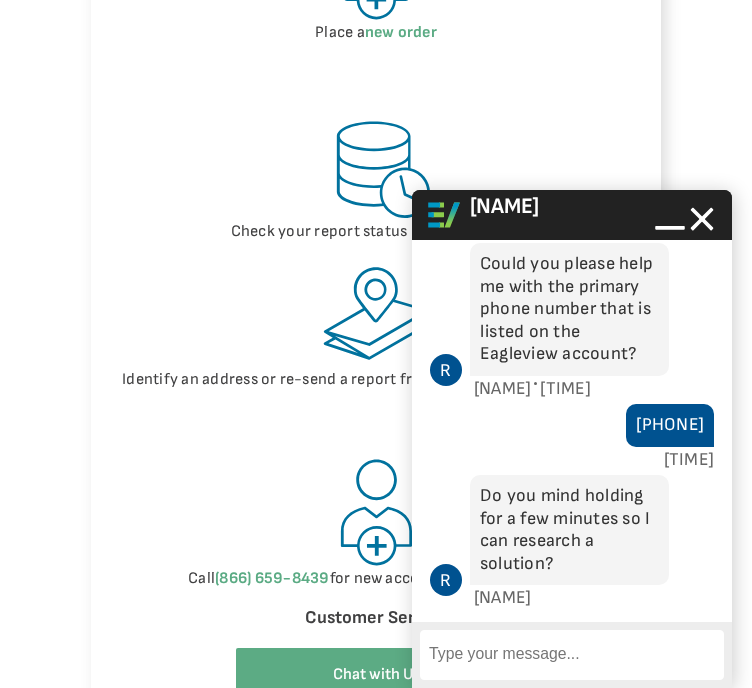 scroll, scrollTop: 1764, scrollLeft: 0, axis: vertical 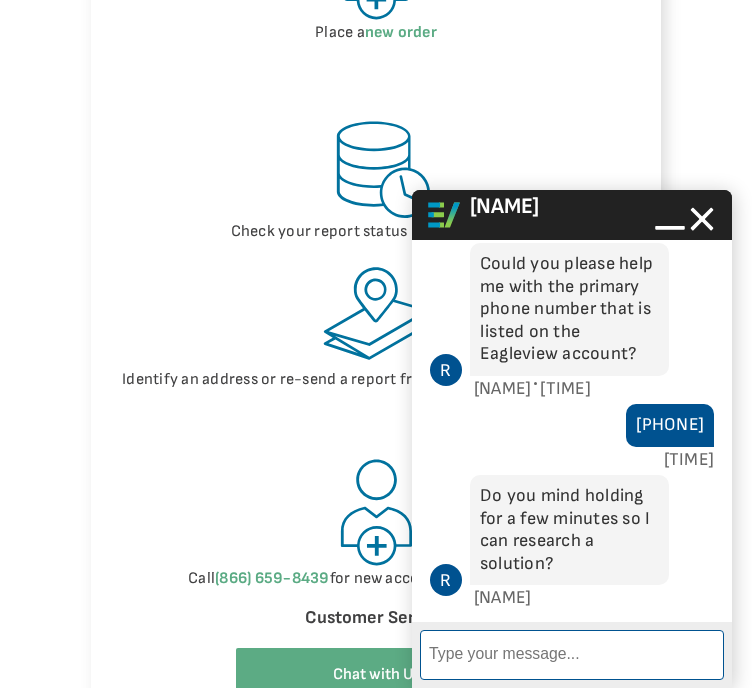 click on "Enter Message" at bounding box center [572, 655] 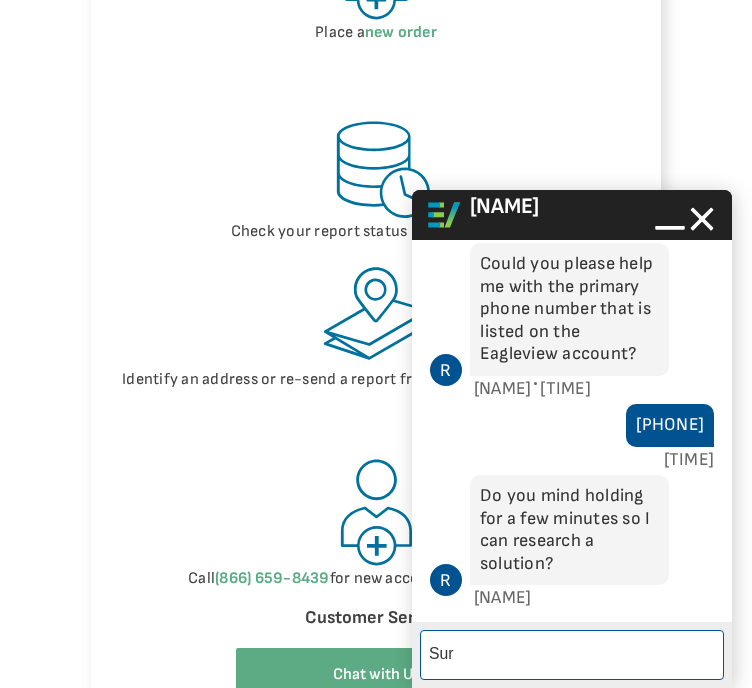 type on "Sure" 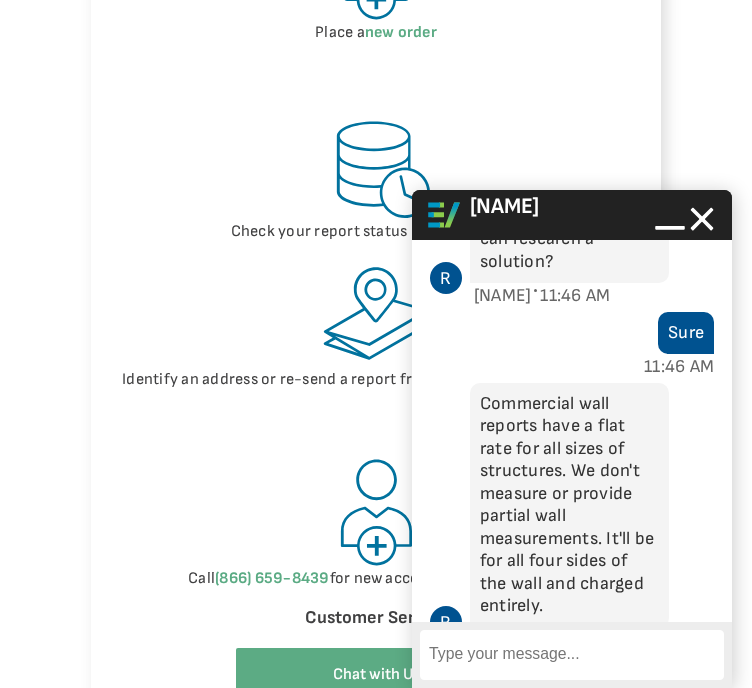 scroll, scrollTop: 2109, scrollLeft: 0, axis: vertical 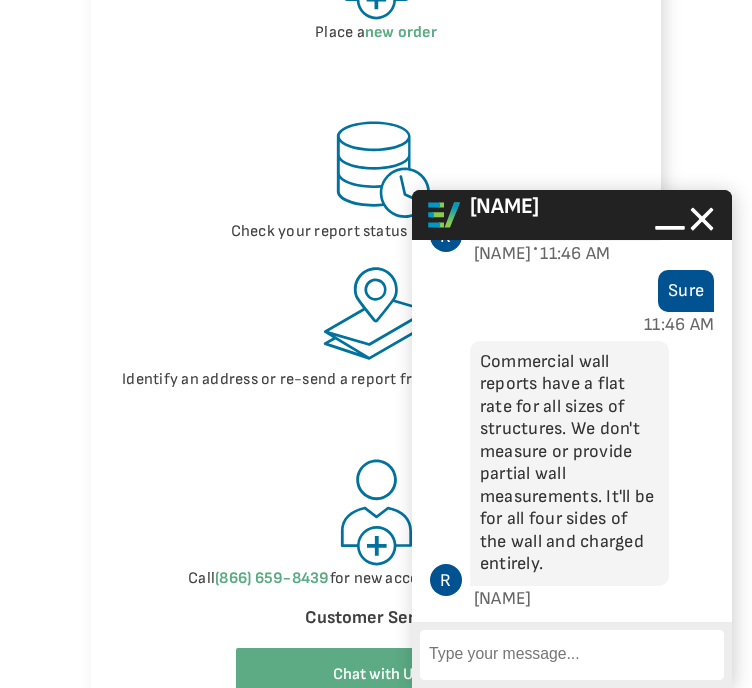 click on "Enter Message" at bounding box center [572, 655] 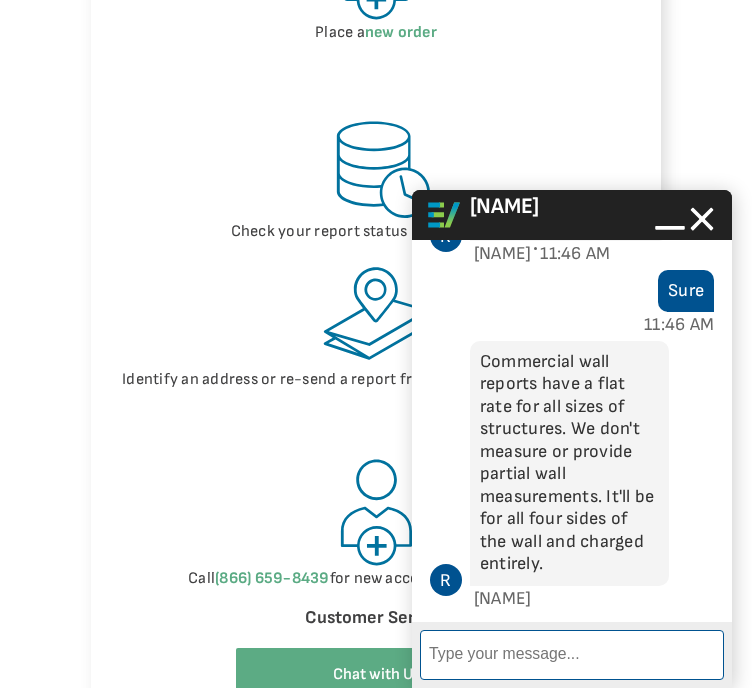 scroll, scrollTop: 2109, scrollLeft: 0, axis: vertical 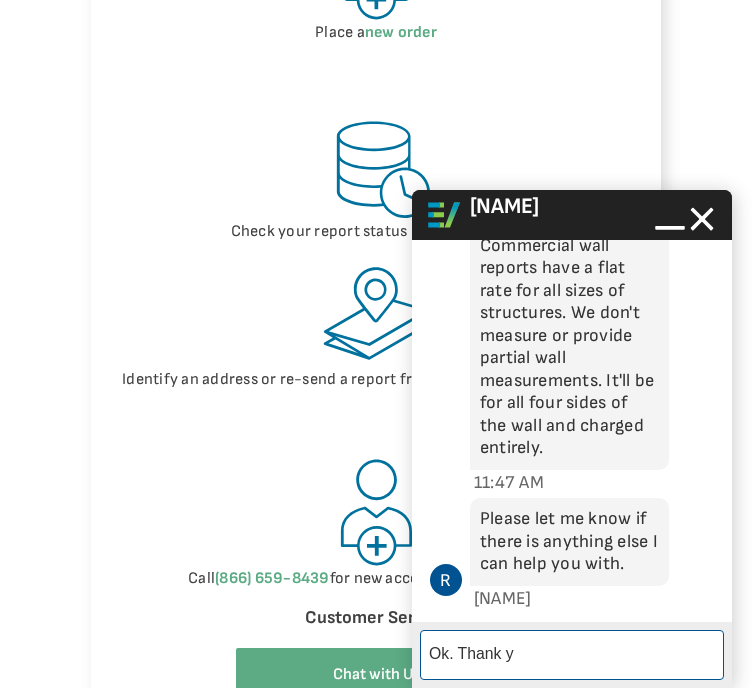 type on "Ok. Thank yo" 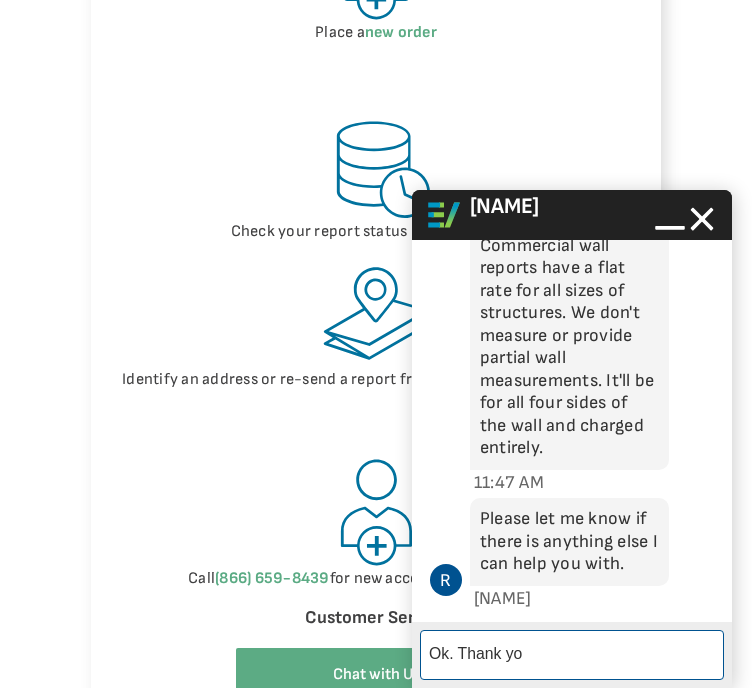 type 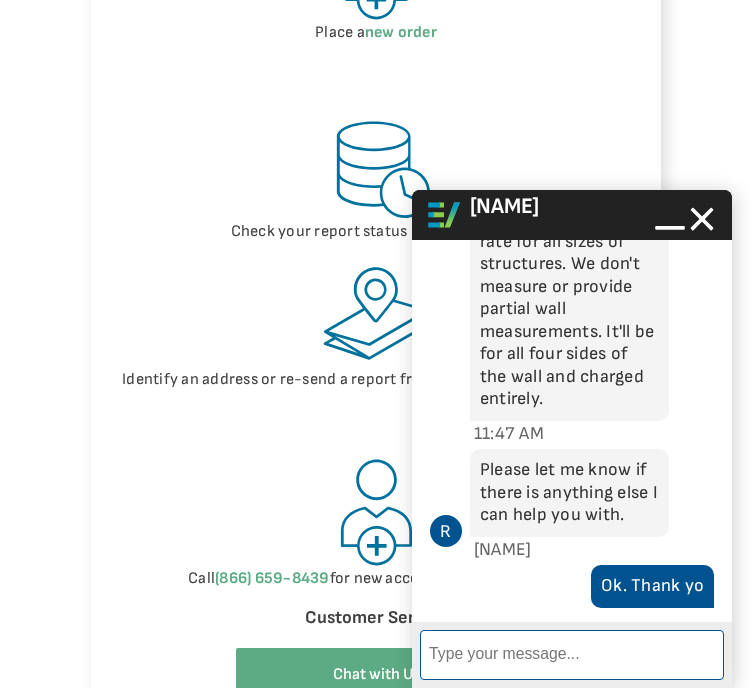 scroll, scrollTop: 2434, scrollLeft: 0, axis: vertical 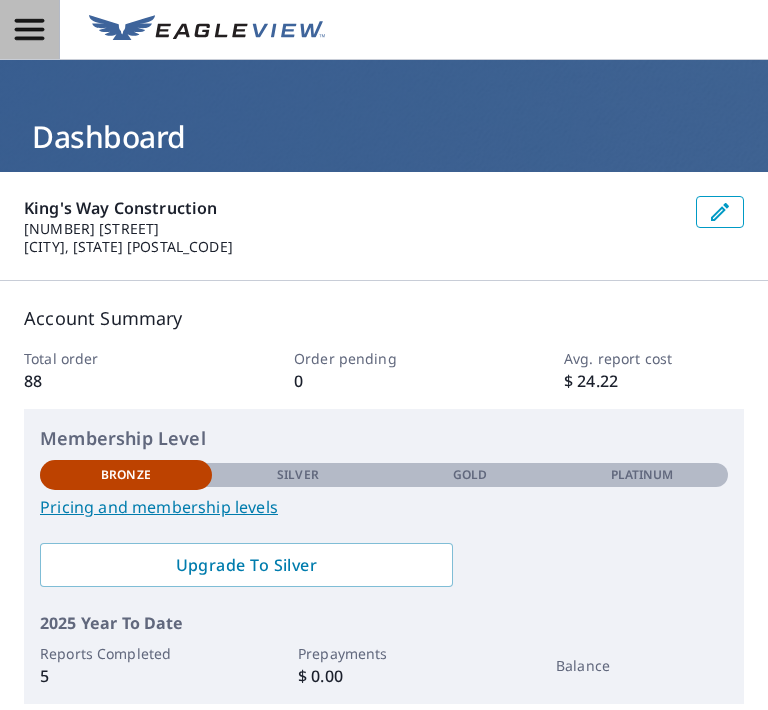 click 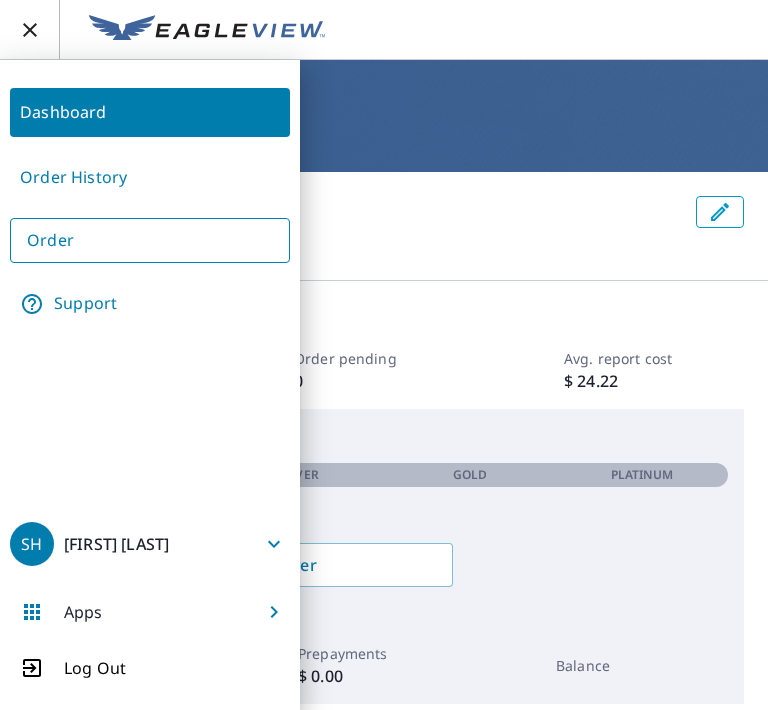 click on "Seth Henninger" at bounding box center [116, 544] 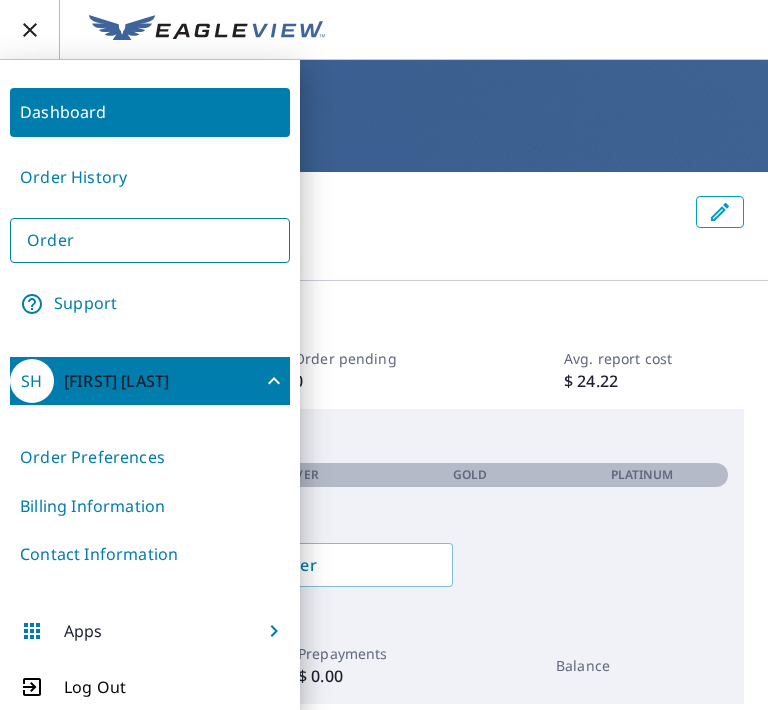 click on "Contact Information" at bounding box center (150, 554) 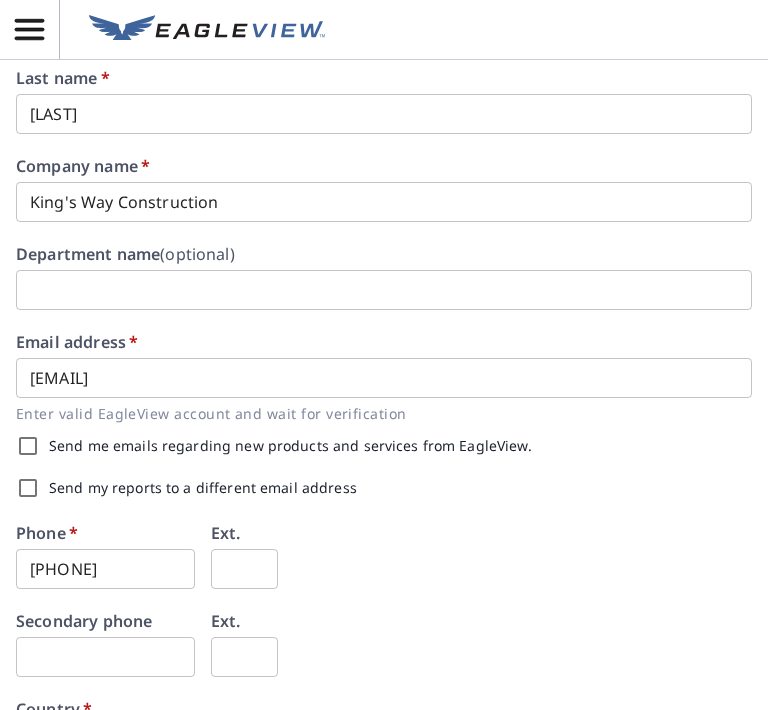 scroll, scrollTop: 666, scrollLeft: 0, axis: vertical 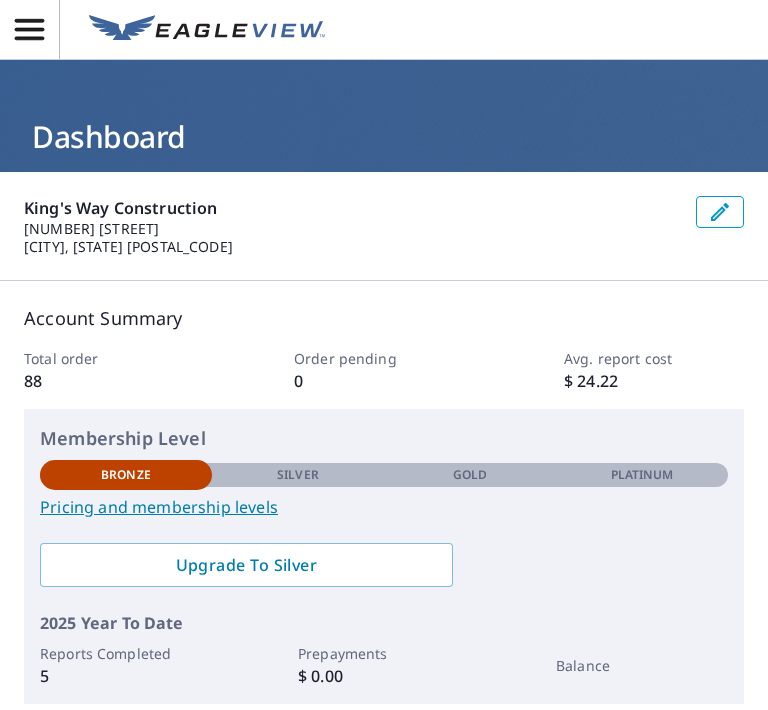 click on "Dashboard" at bounding box center [384, 136] 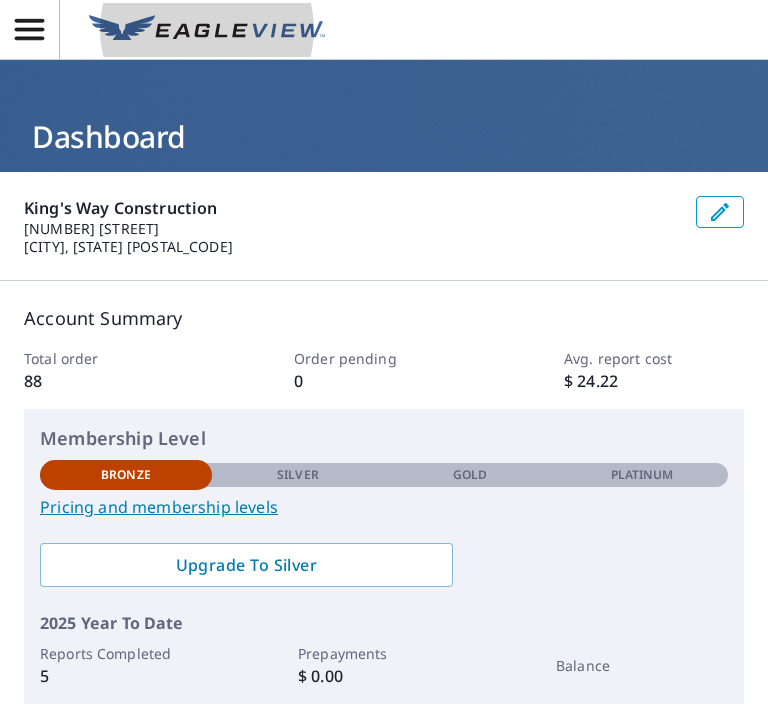 click at bounding box center (207, 30) 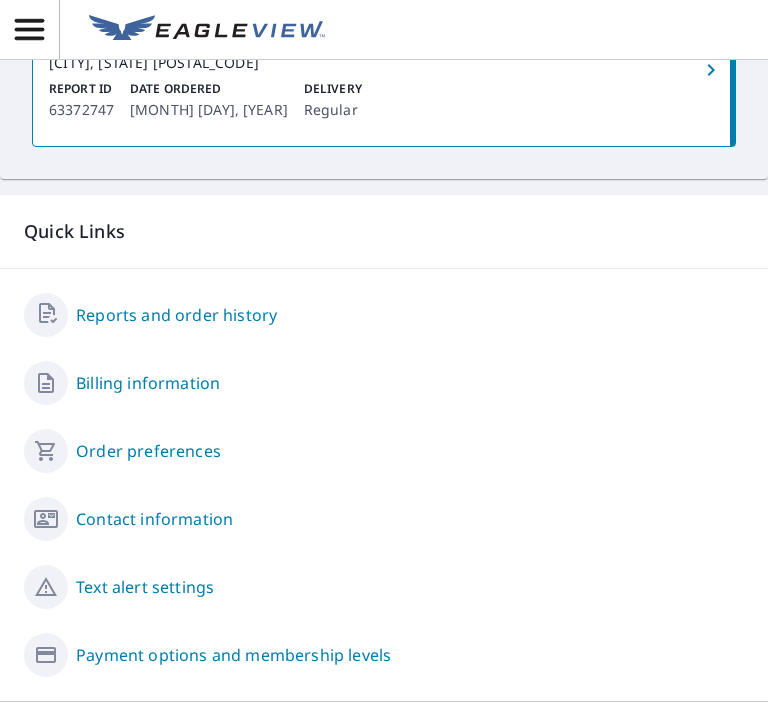 scroll, scrollTop: 1666, scrollLeft: 0, axis: vertical 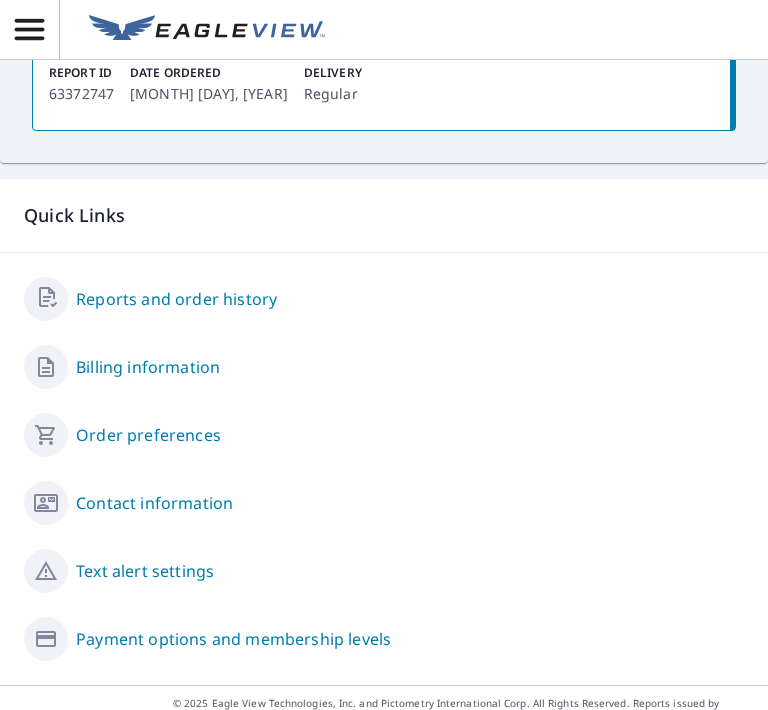 click on "Reports and order history" at bounding box center (176, 299) 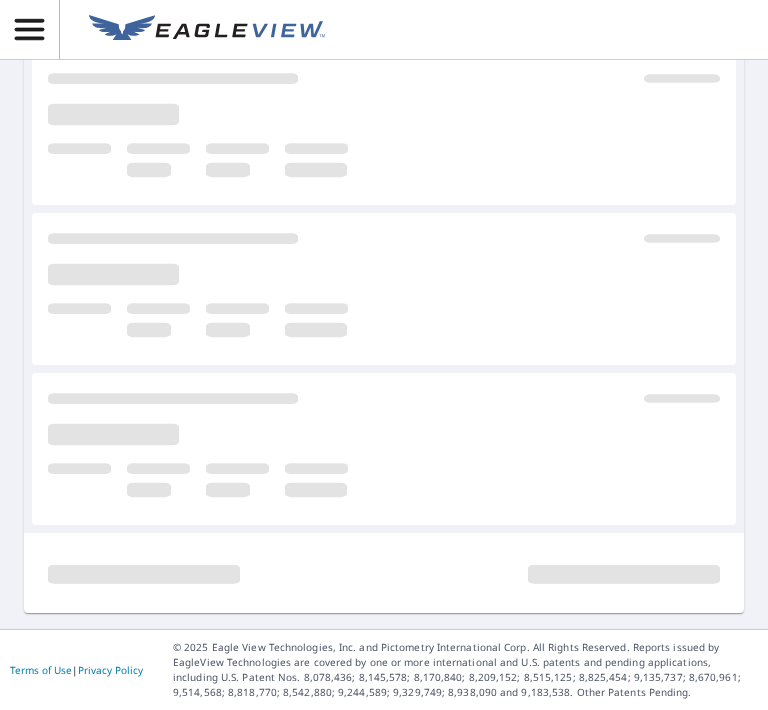 scroll, scrollTop: 623, scrollLeft: 0, axis: vertical 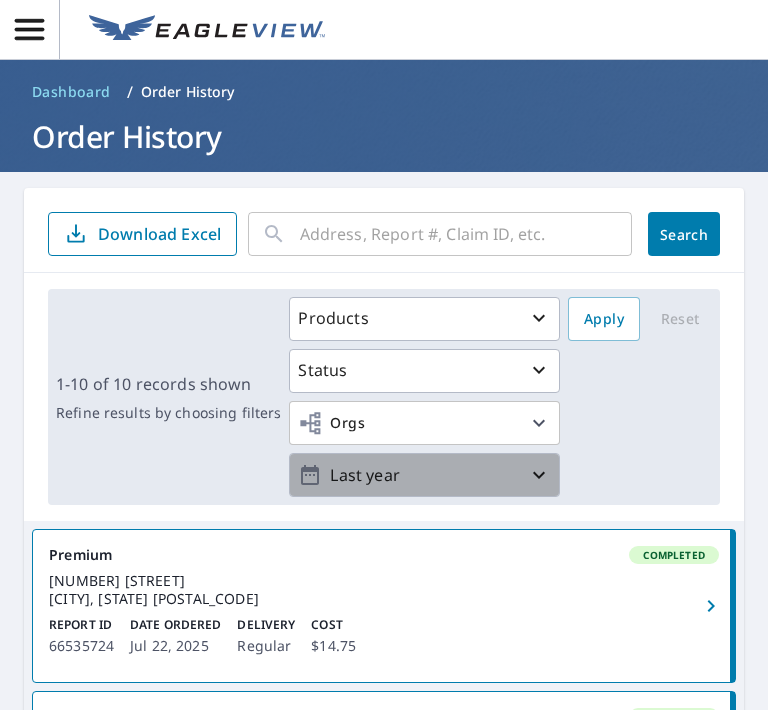 click on "Last year" at bounding box center (424, 475) 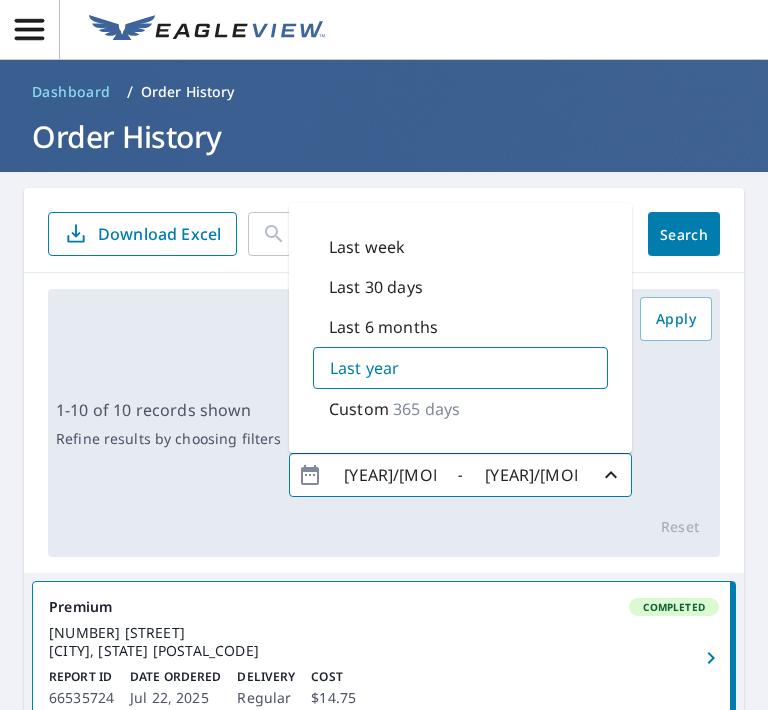 click on "Last year" at bounding box center (460, 368) 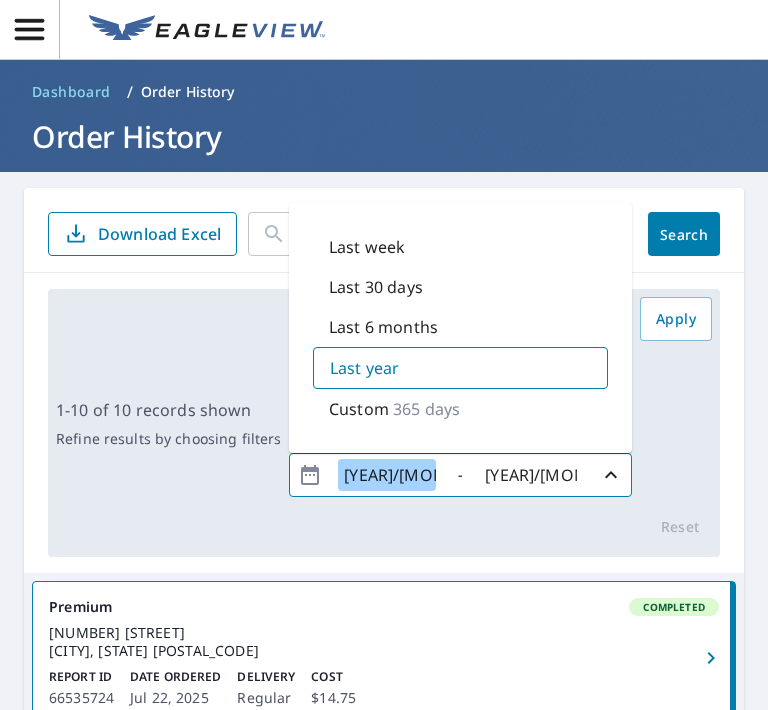click on "2024/08/07" at bounding box center [387, 475] 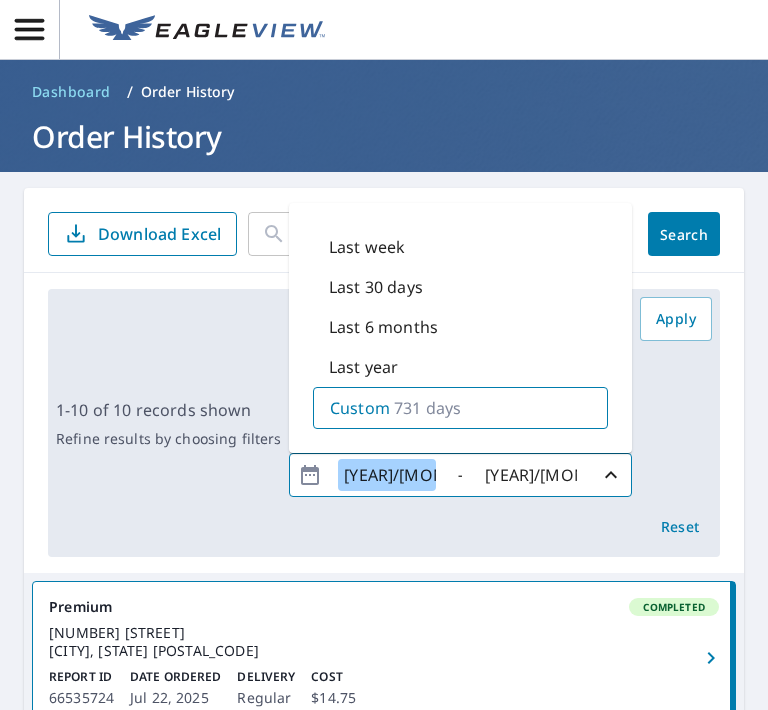 type on "2023/08/07" 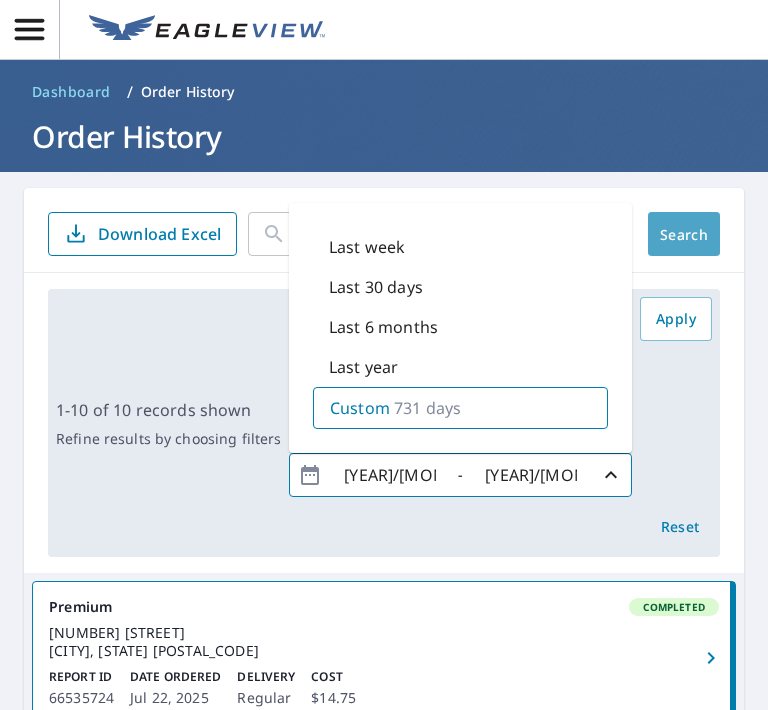 click on "Search" 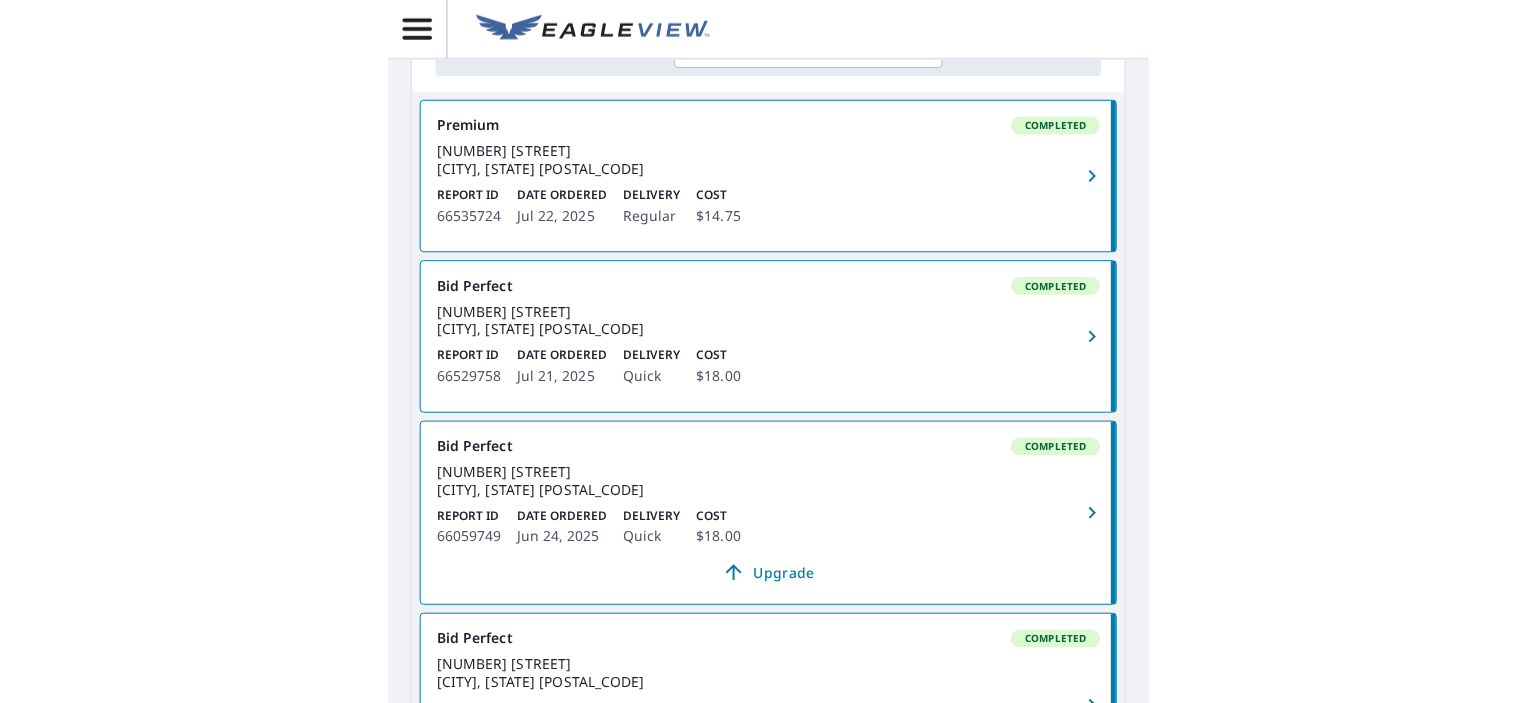 scroll, scrollTop: 0, scrollLeft: 0, axis: both 